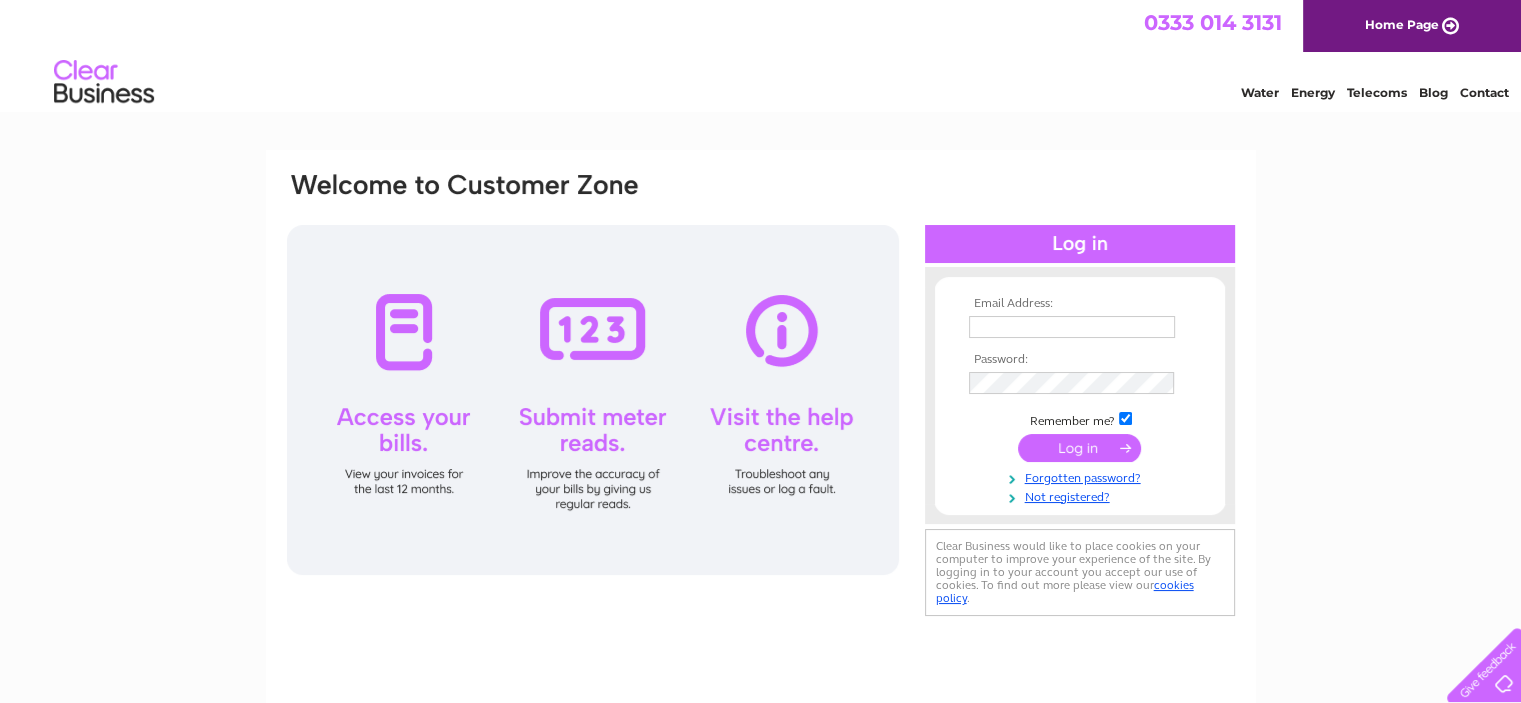 scroll, scrollTop: 0, scrollLeft: 0, axis: both 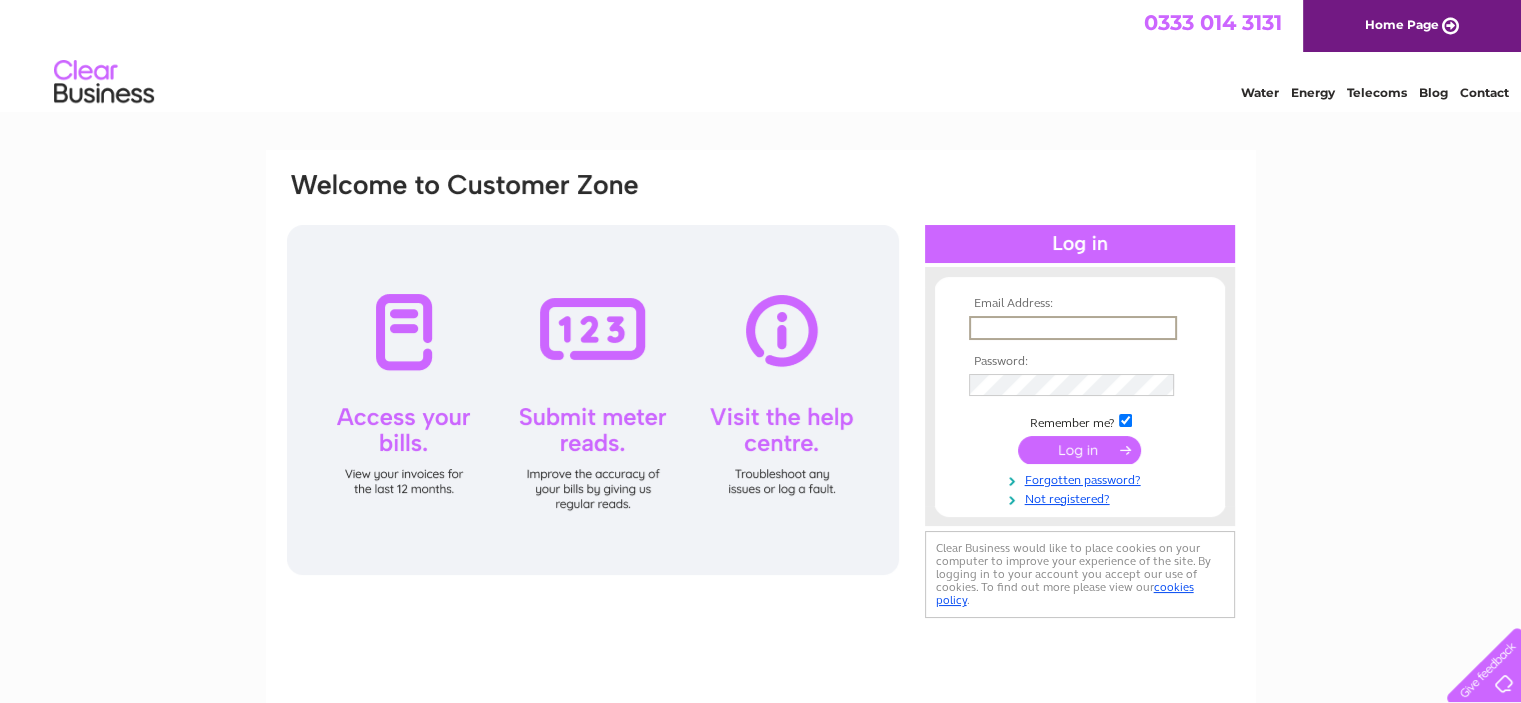 type on "[EMAIL_ADDRESS][DOMAIN_NAME]" 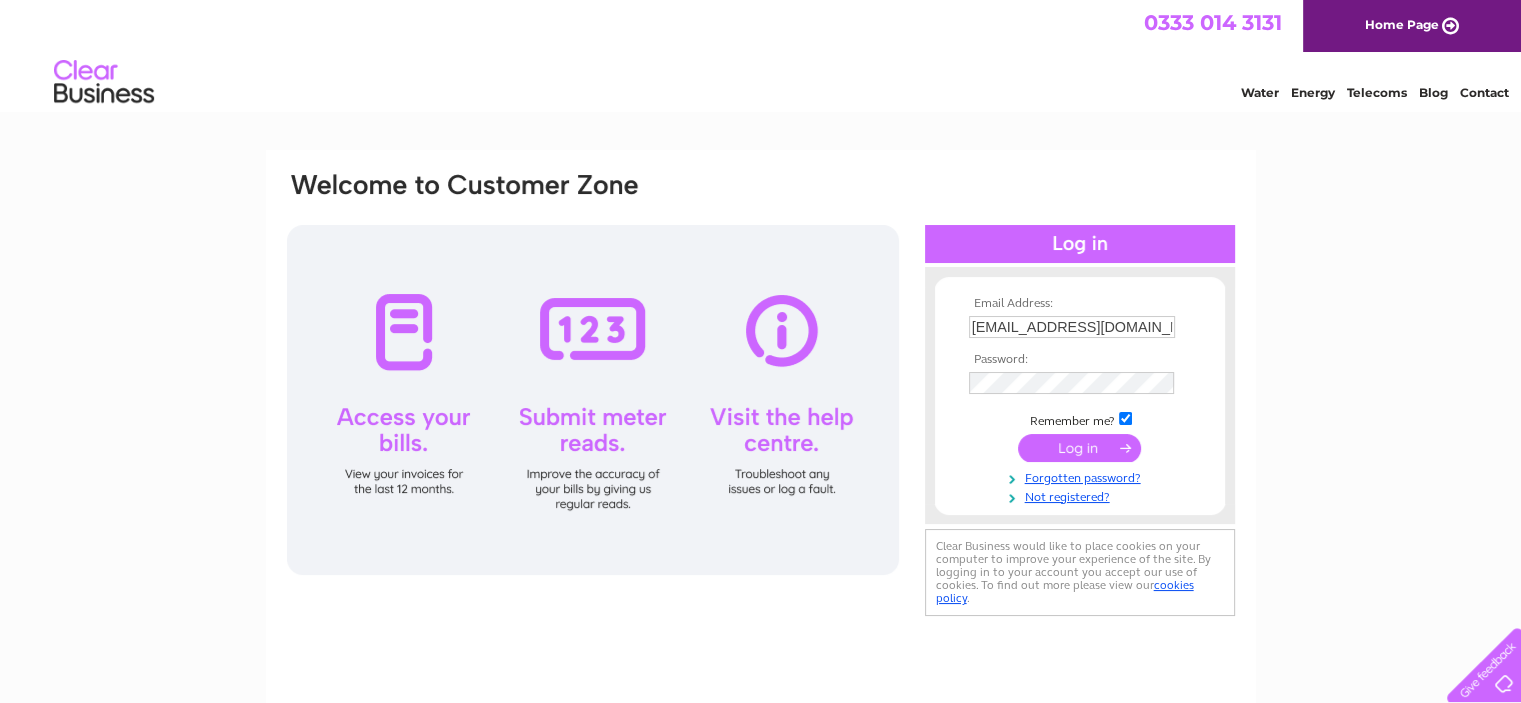 click at bounding box center [1079, 448] 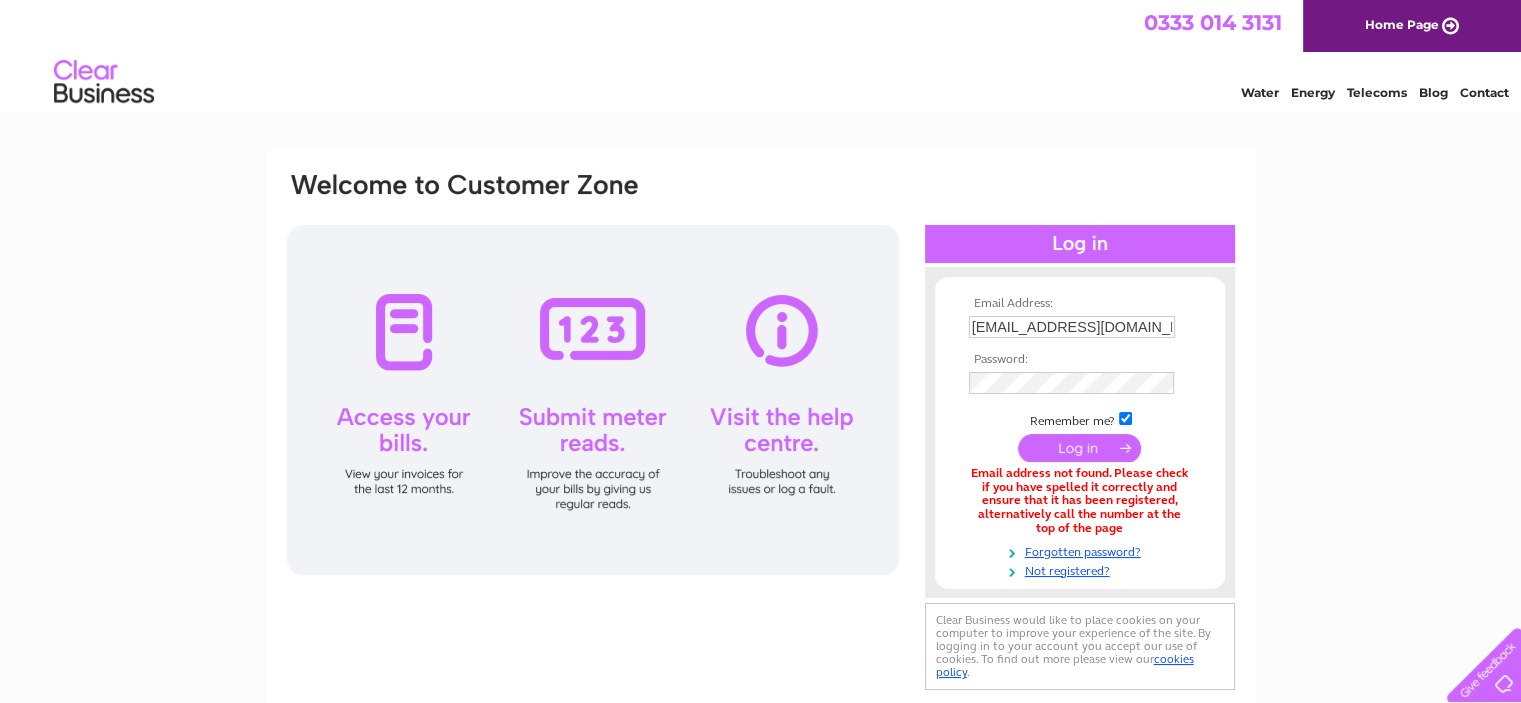 scroll, scrollTop: 0, scrollLeft: 0, axis: both 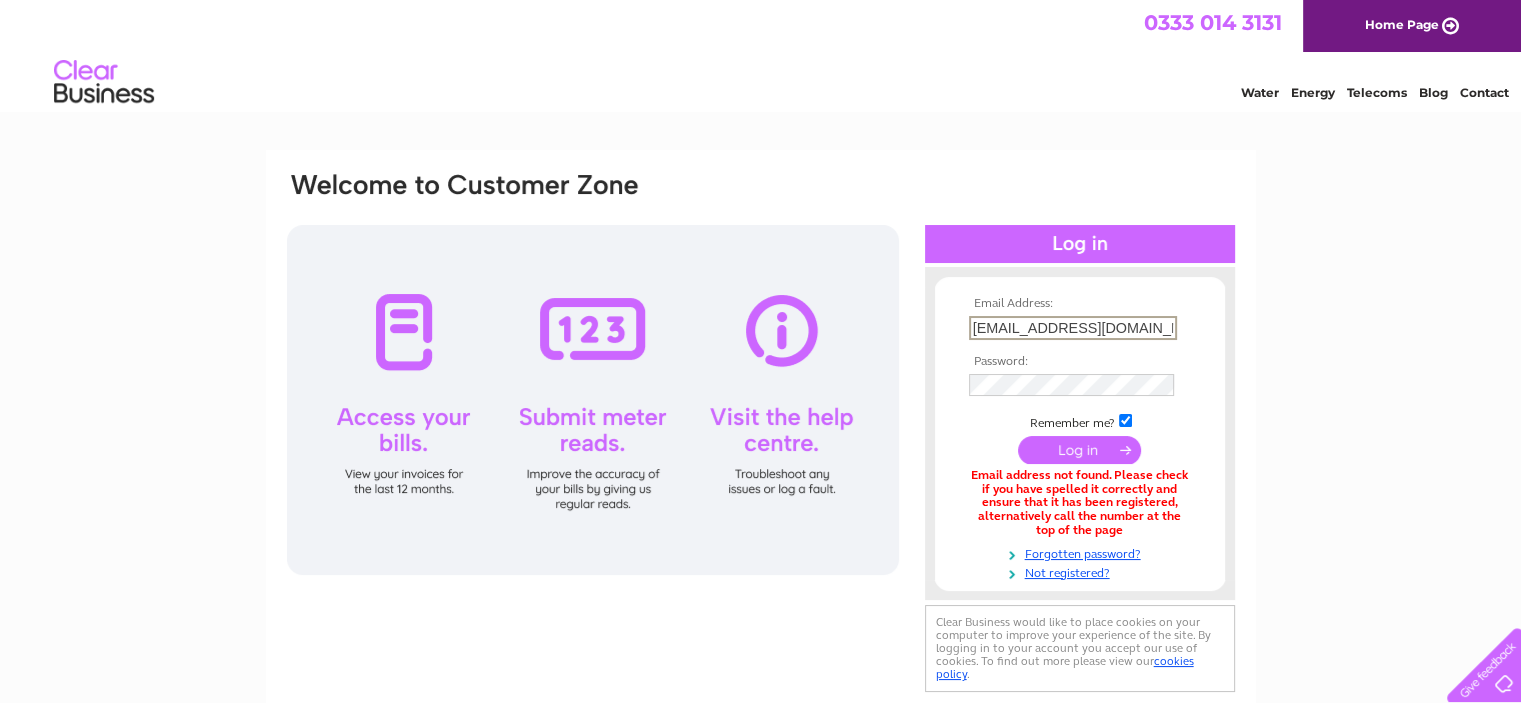 click on "[EMAIL_ADDRESS][DOMAIN_NAME]" at bounding box center (1073, 328) 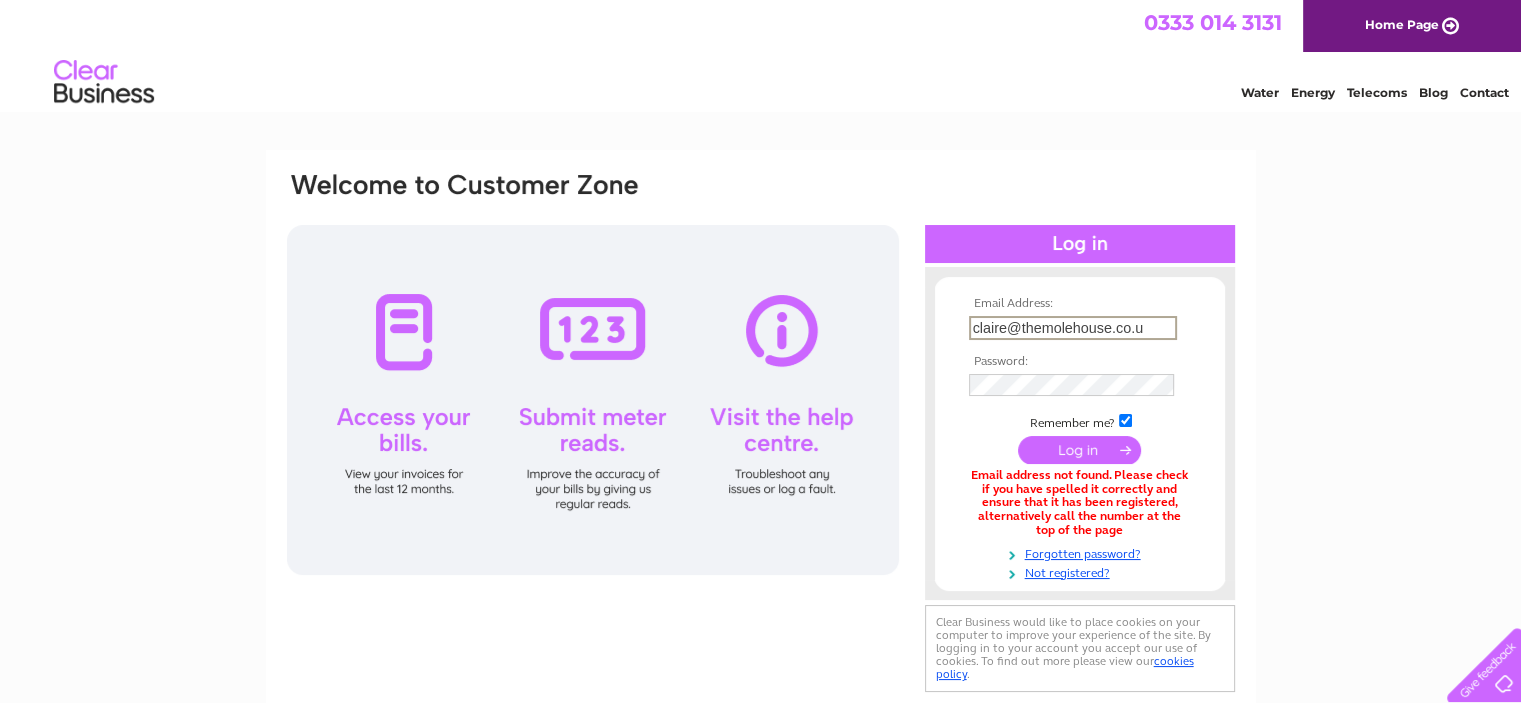 type on "[EMAIL_ADDRESS][DOMAIN_NAME]" 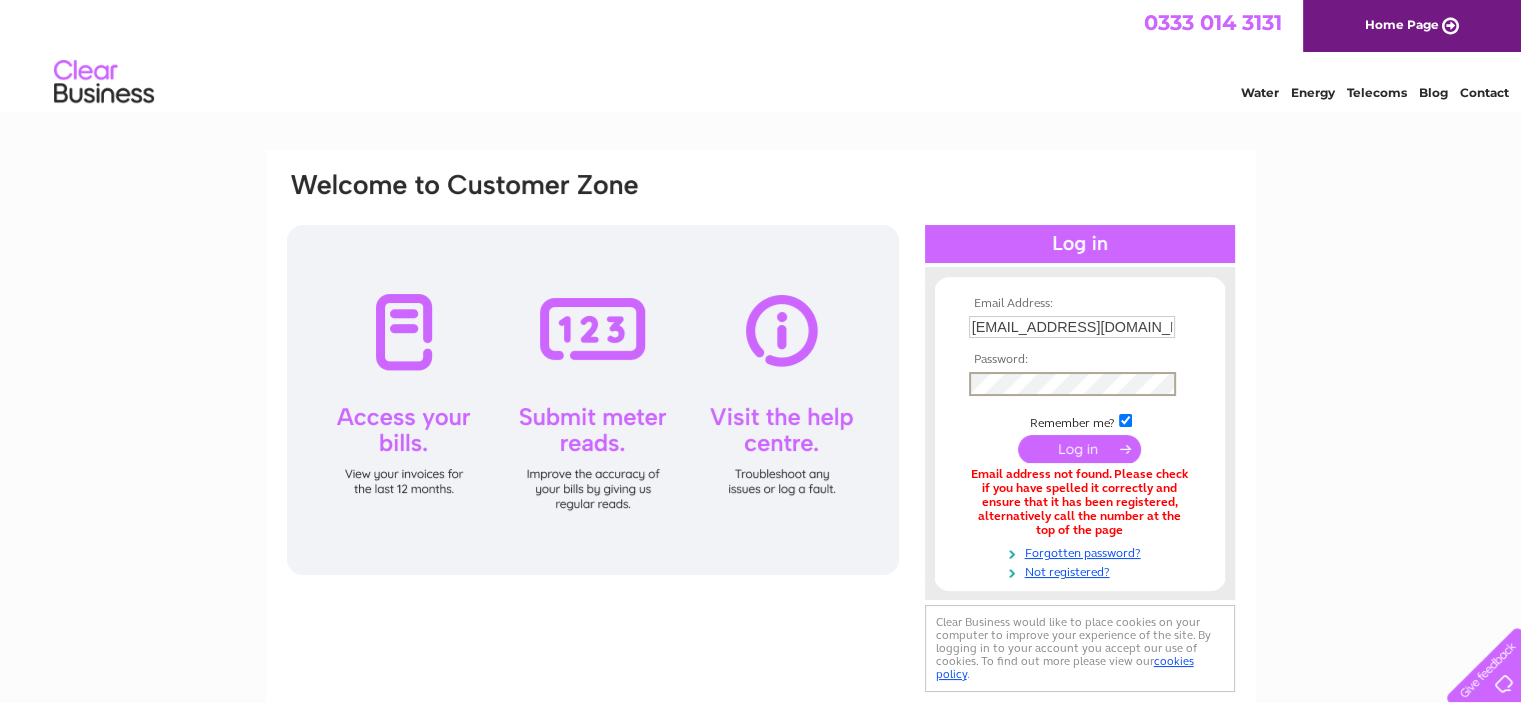 click at bounding box center (1125, 420) 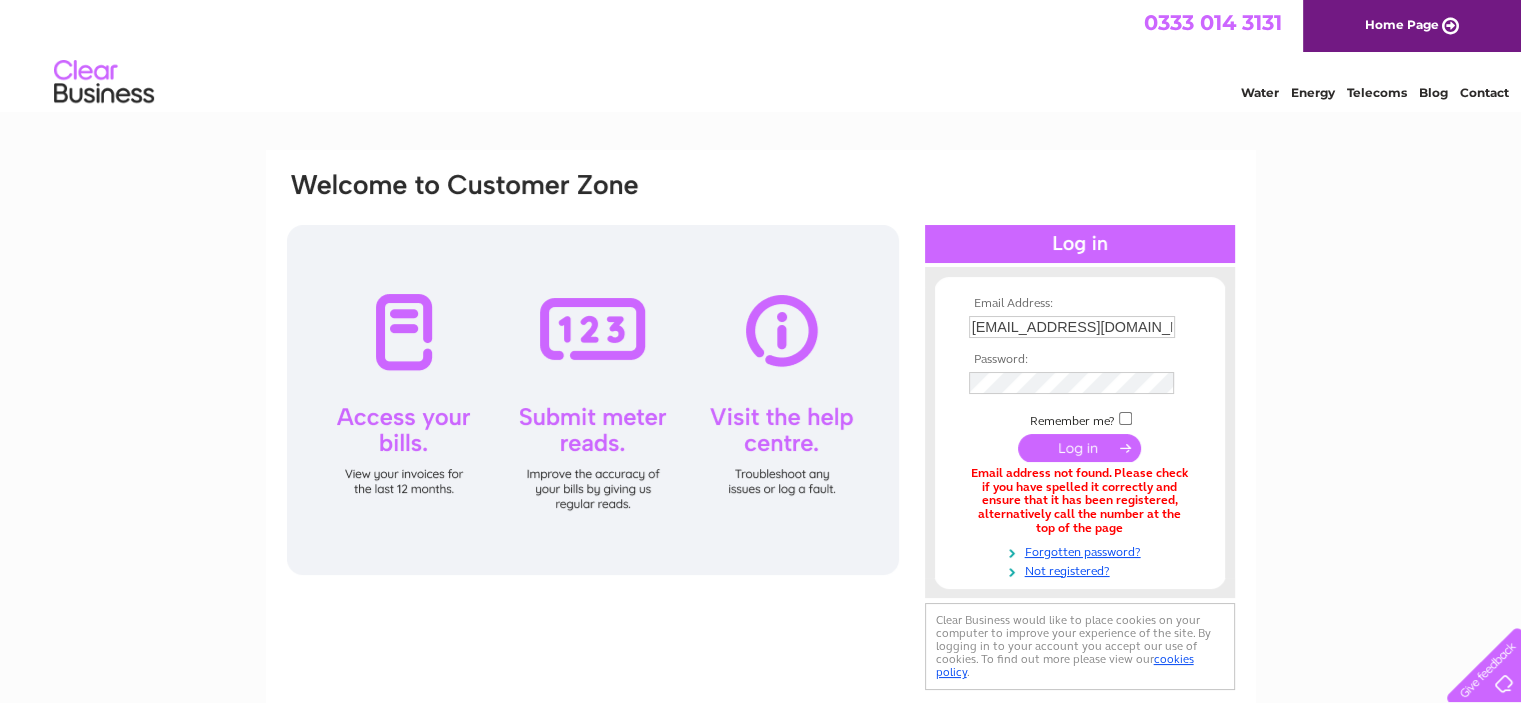 click at bounding box center (1079, 448) 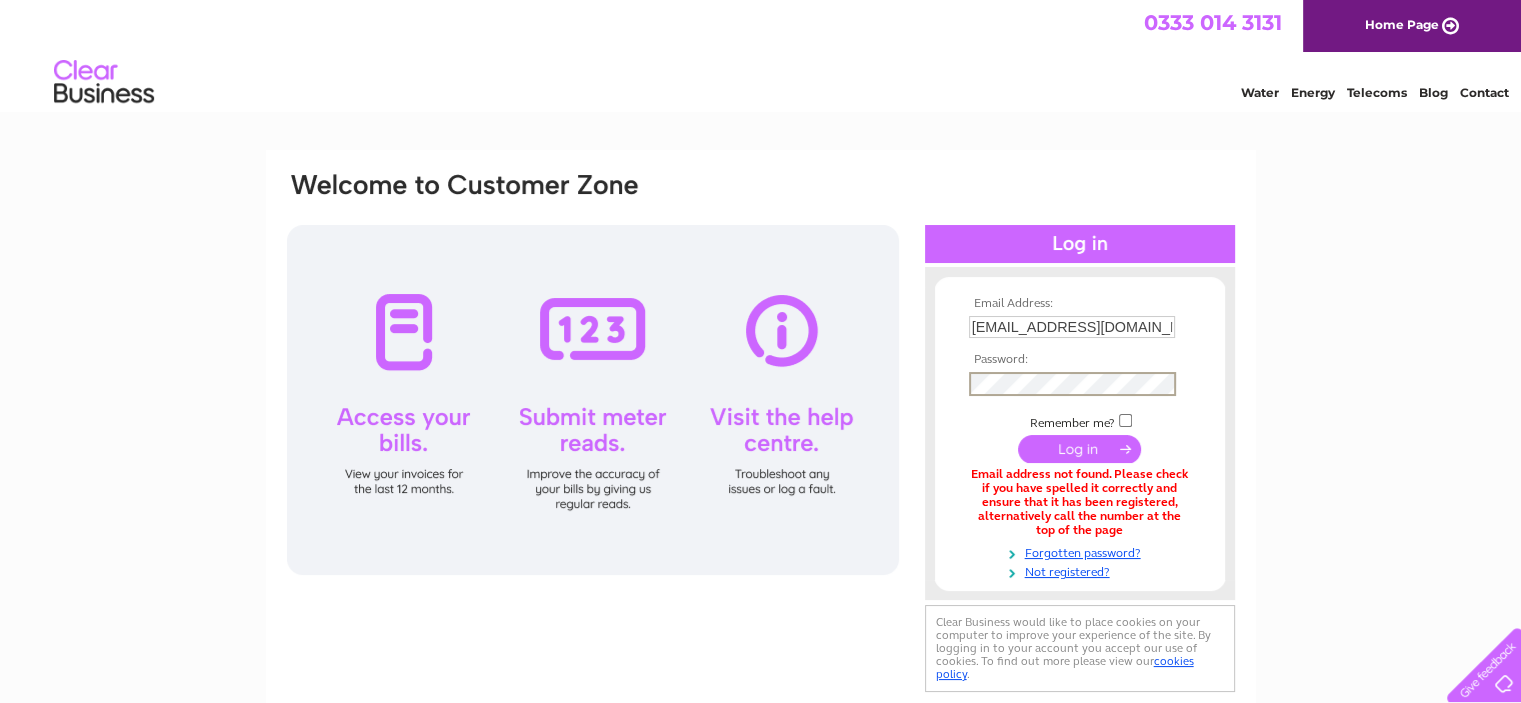 click at bounding box center (1079, 449) 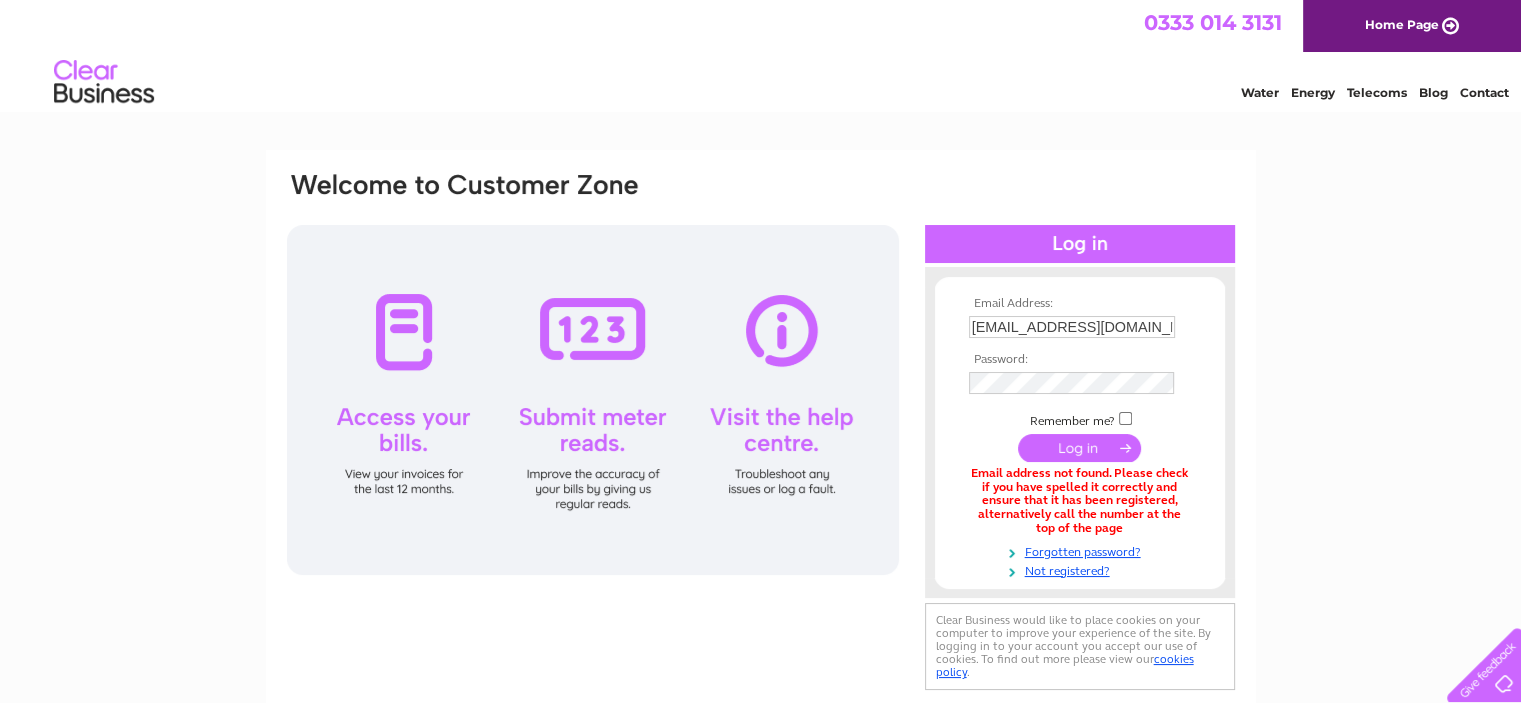 scroll, scrollTop: 0, scrollLeft: 0, axis: both 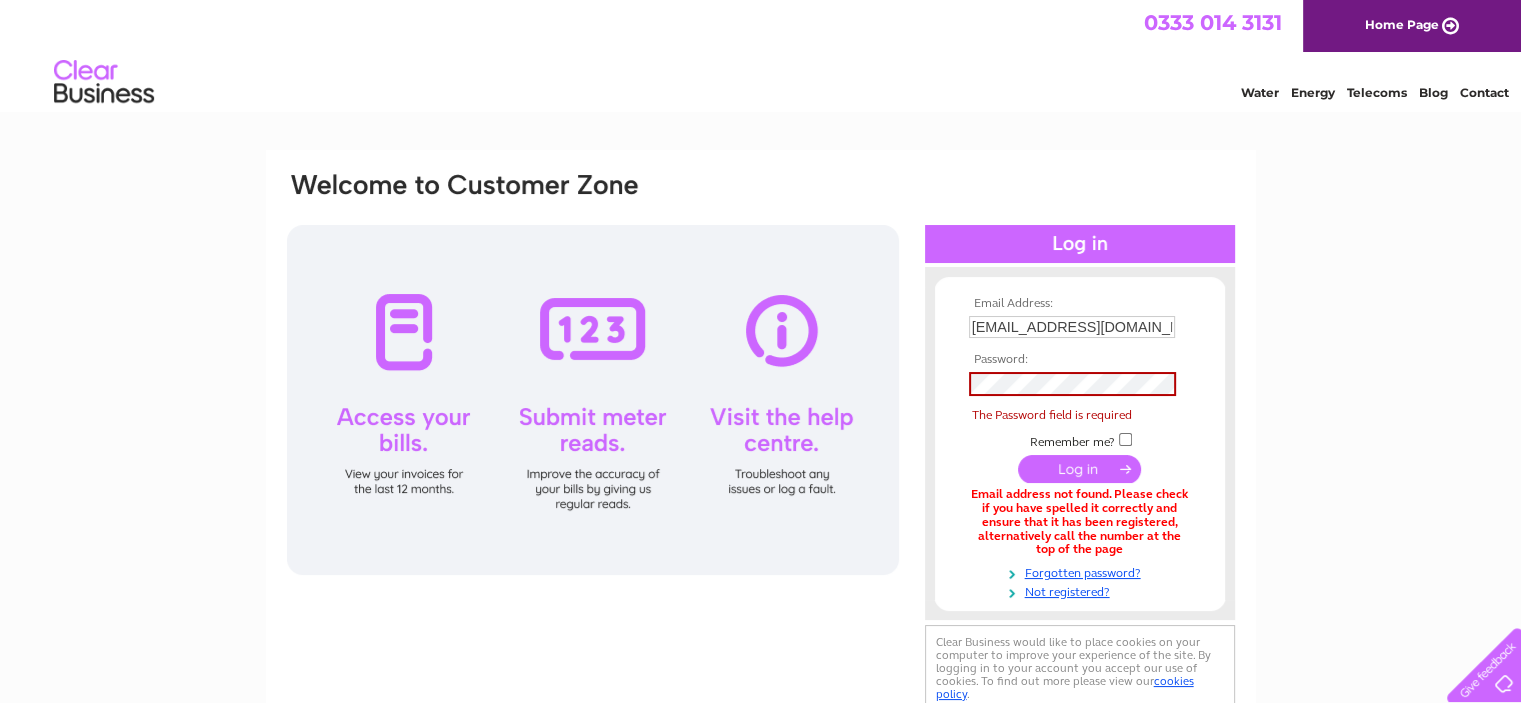 click at bounding box center (1079, 469) 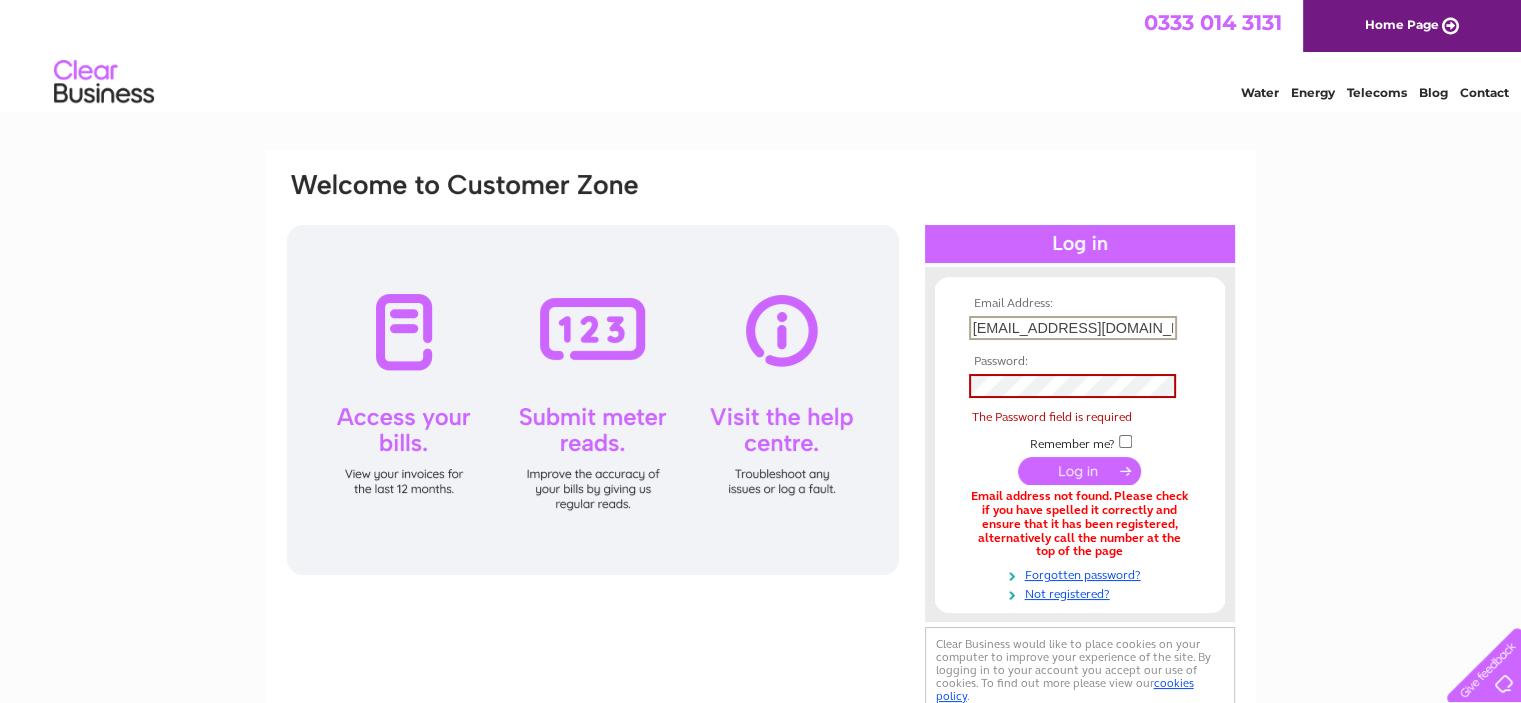 click on "[EMAIL_ADDRESS][DOMAIN_NAME]" at bounding box center (1073, 328) 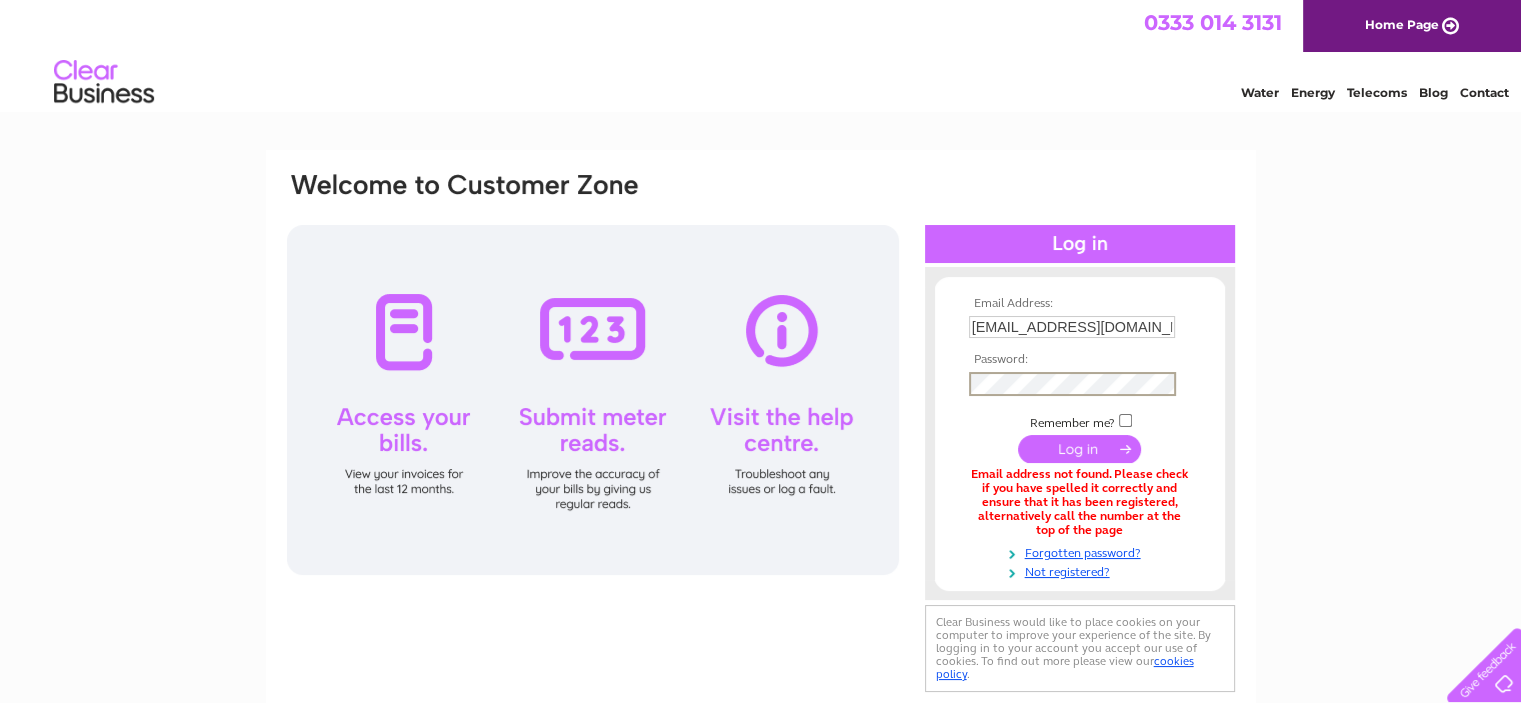 click at bounding box center [1079, 449] 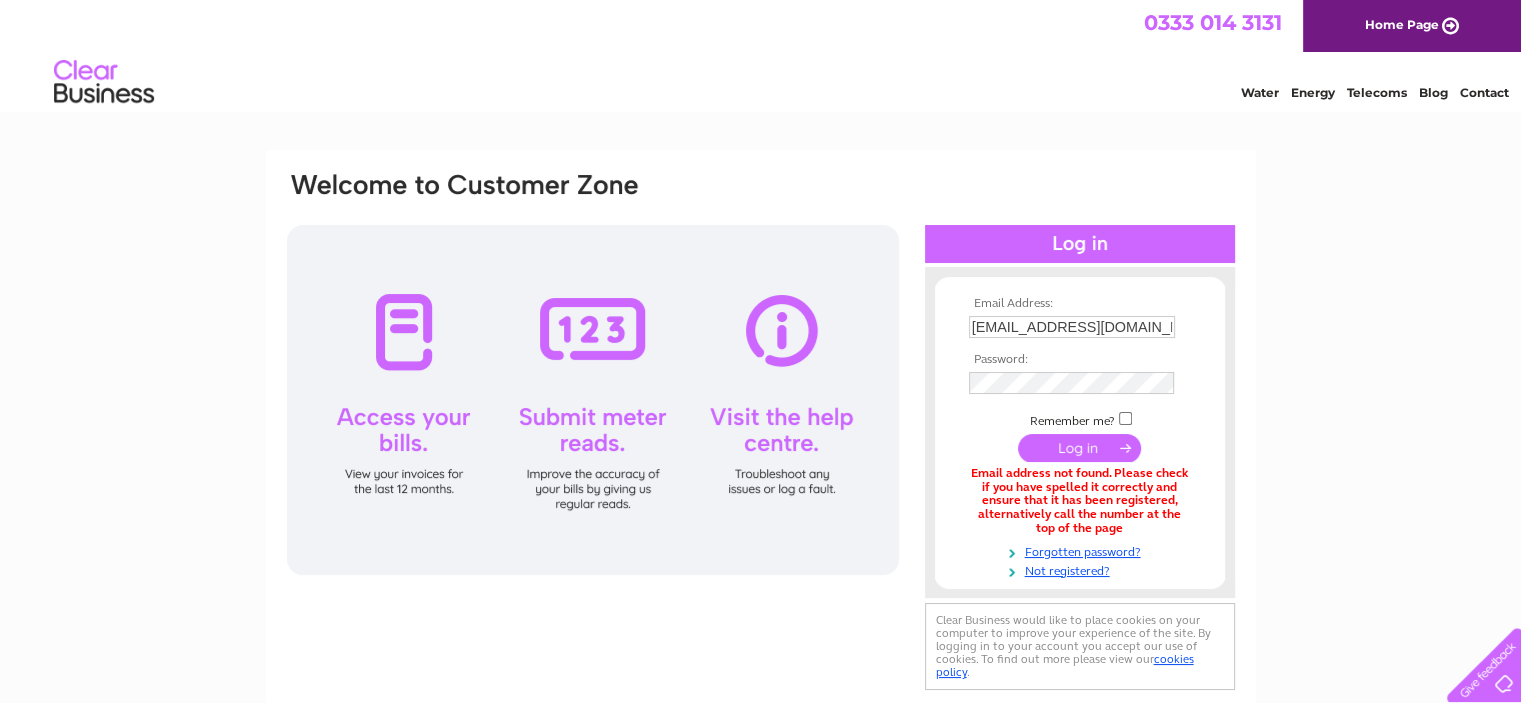 click at bounding box center (1079, 448) 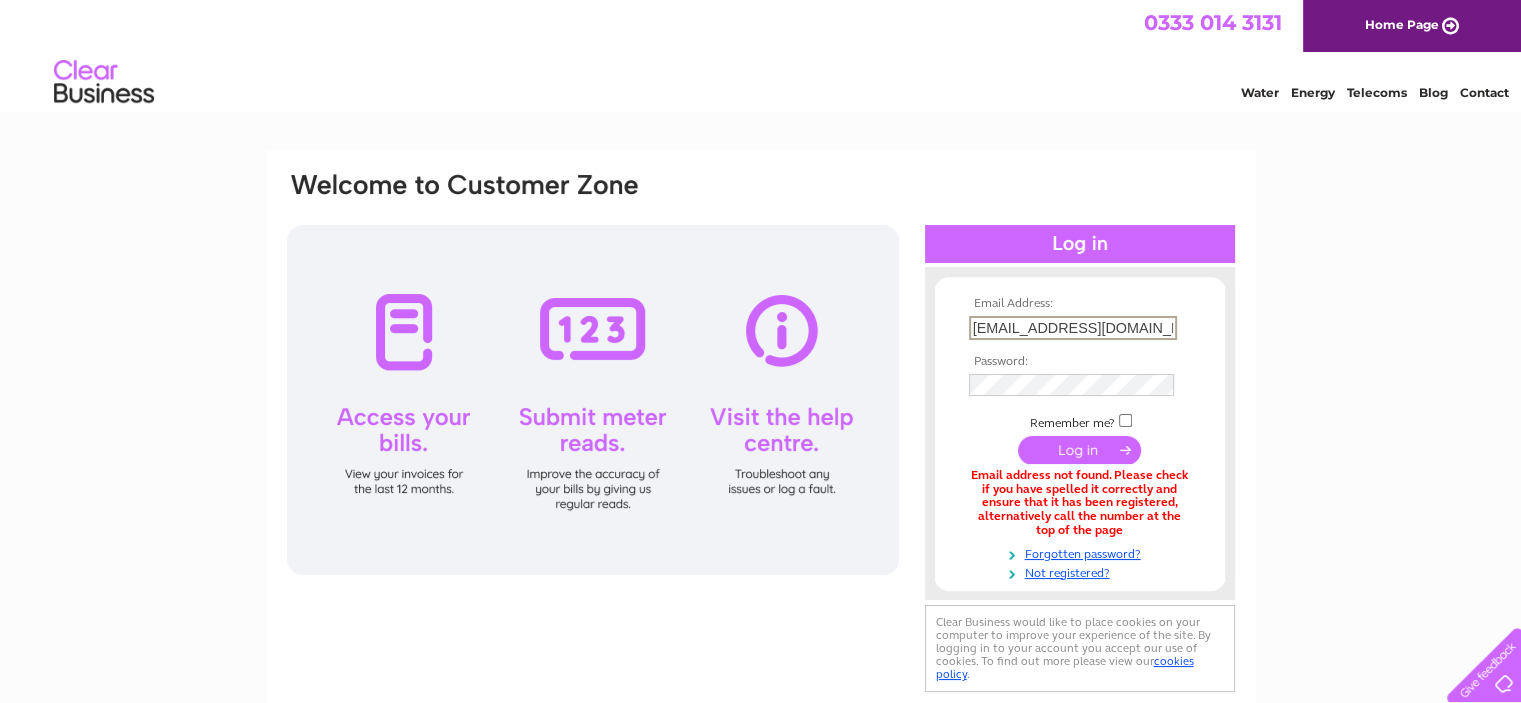 drag, startPoint x: 1165, startPoint y: 316, endPoint x: 884, endPoint y: 343, distance: 282.29416 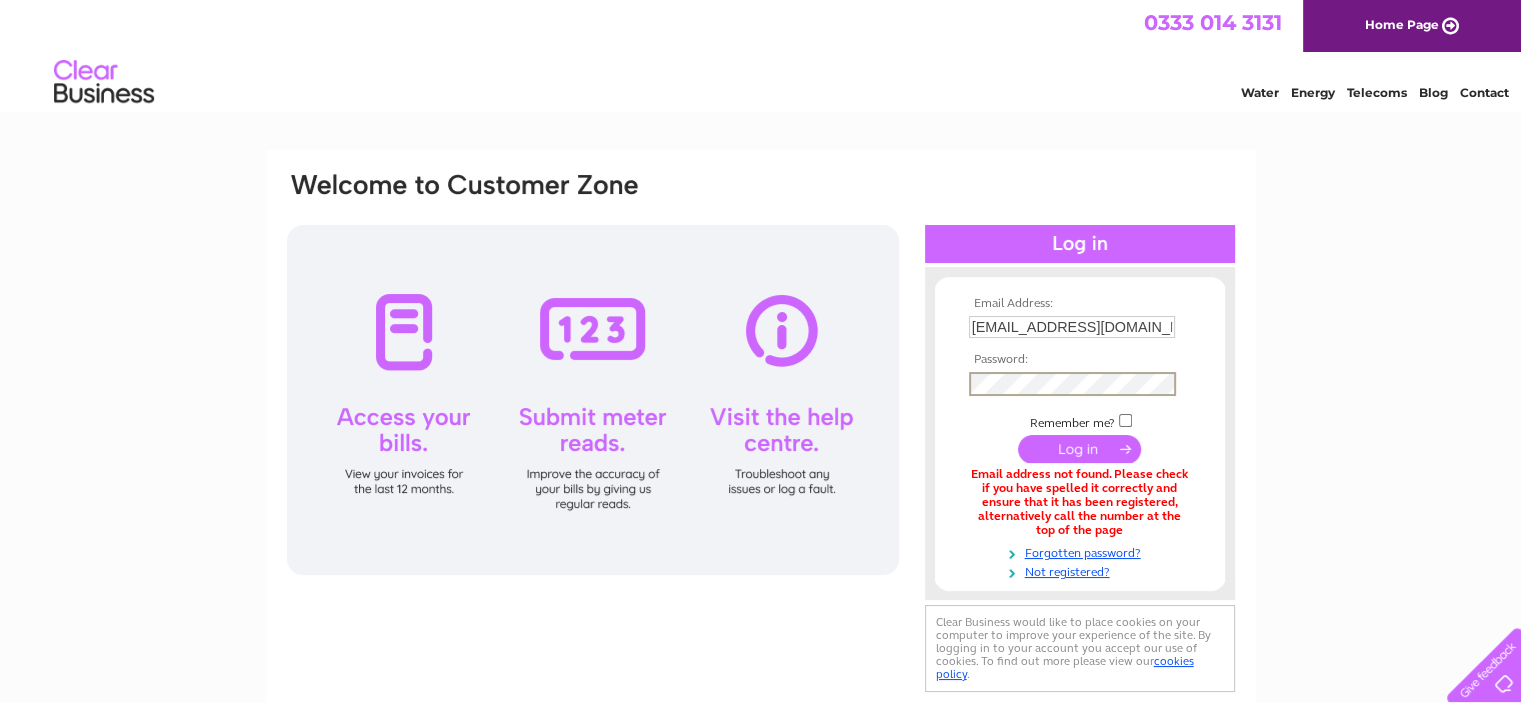 click at bounding box center (1079, 449) 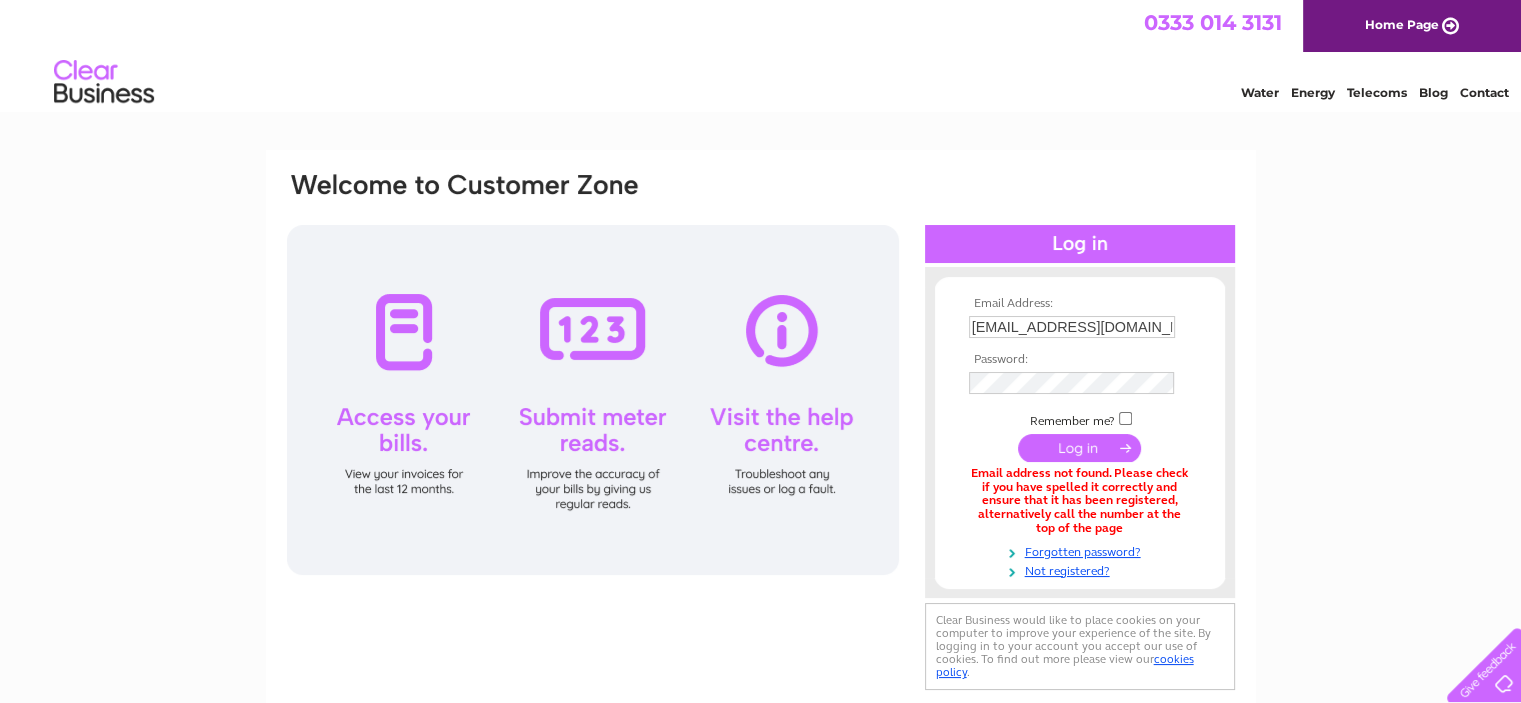 scroll, scrollTop: 0, scrollLeft: 0, axis: both 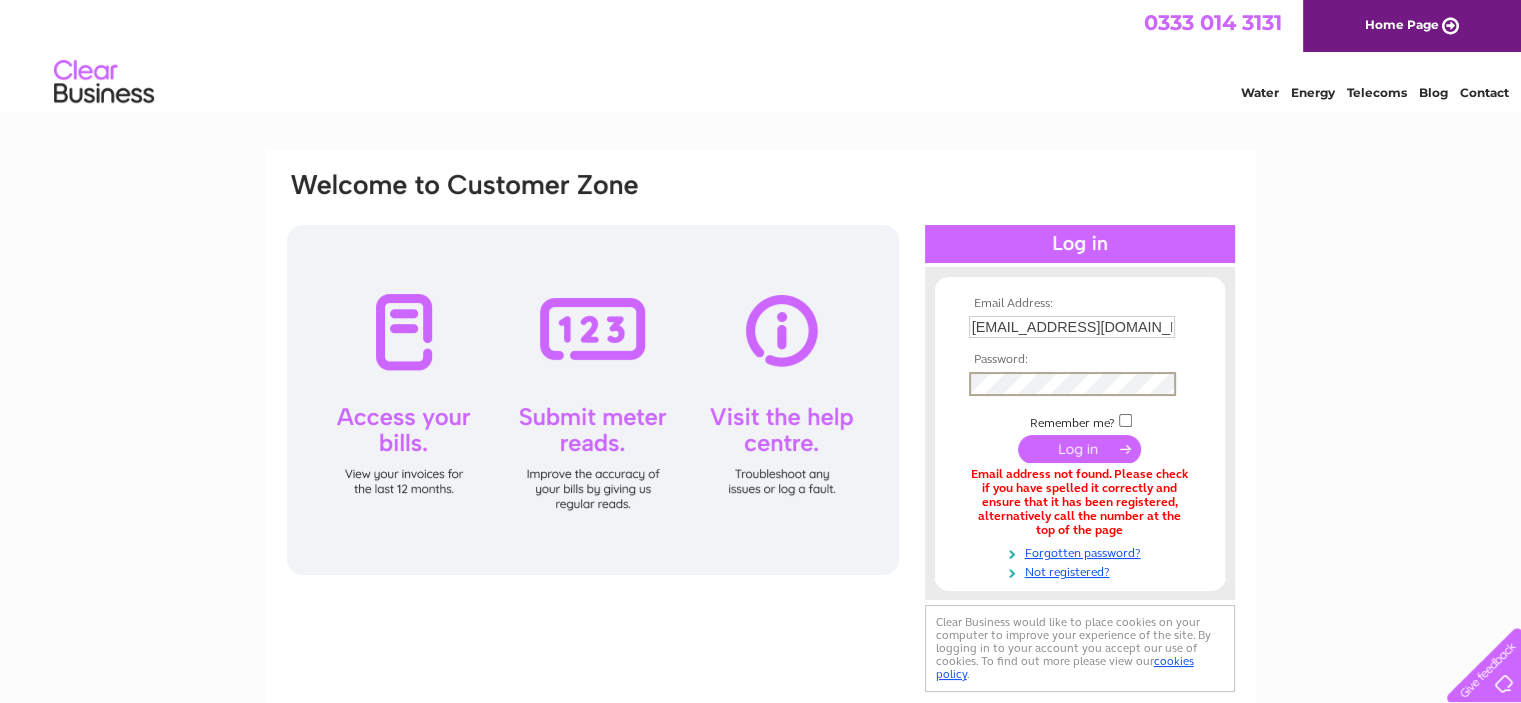 click at bounding box center (1079, 449) 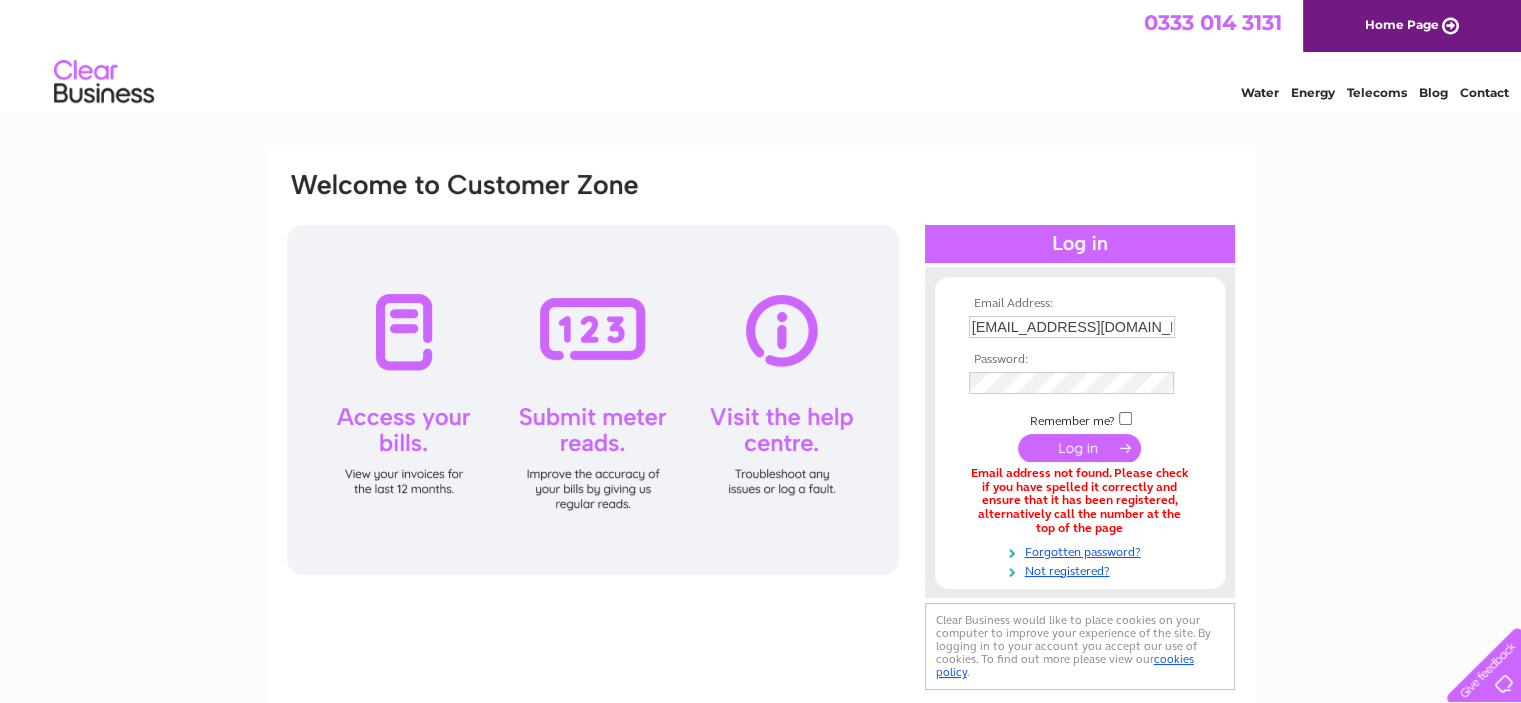 scroll, scrollTop: 0, scrollLeft: 0, axis: both 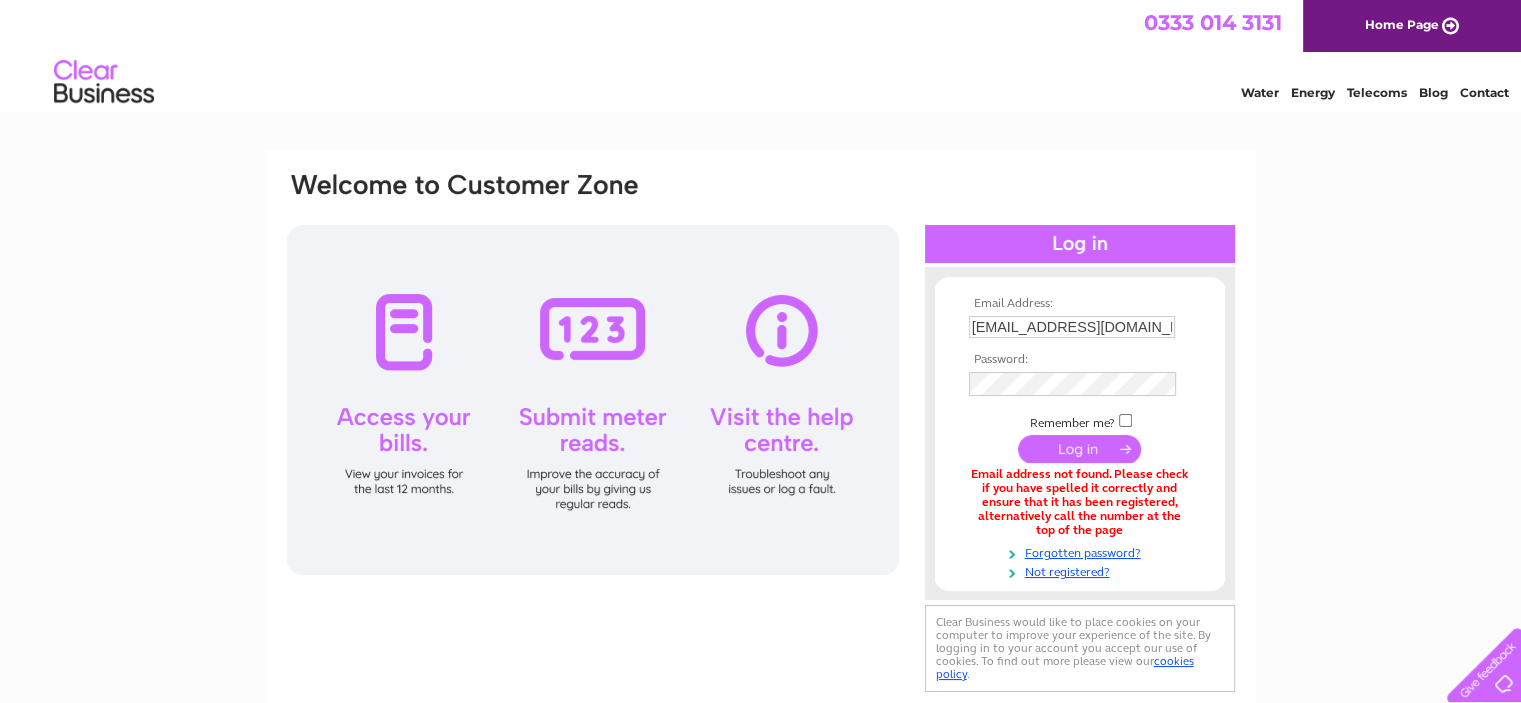 click at bounding box center (1079, 449) 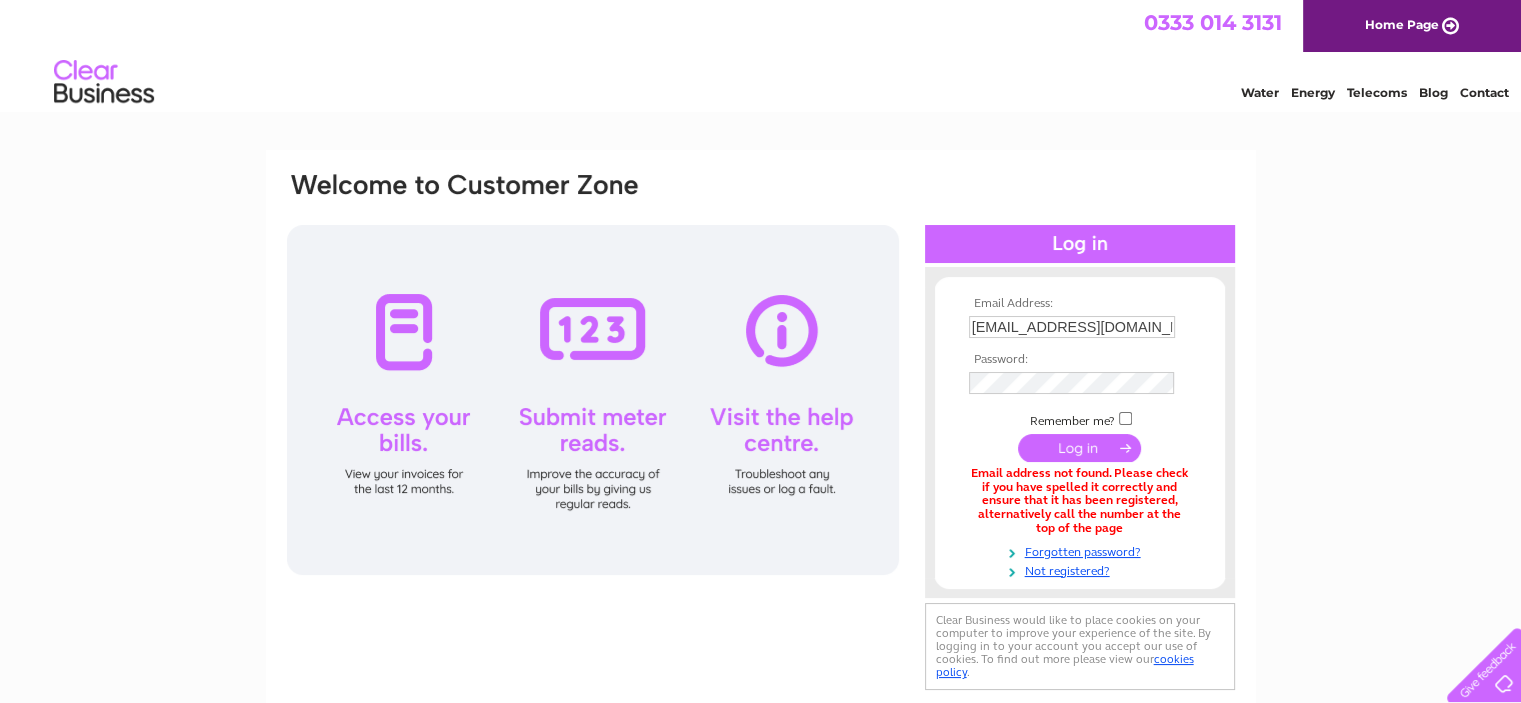 scroll, scrollTop: 0, scrollLeft: 0, axis: both 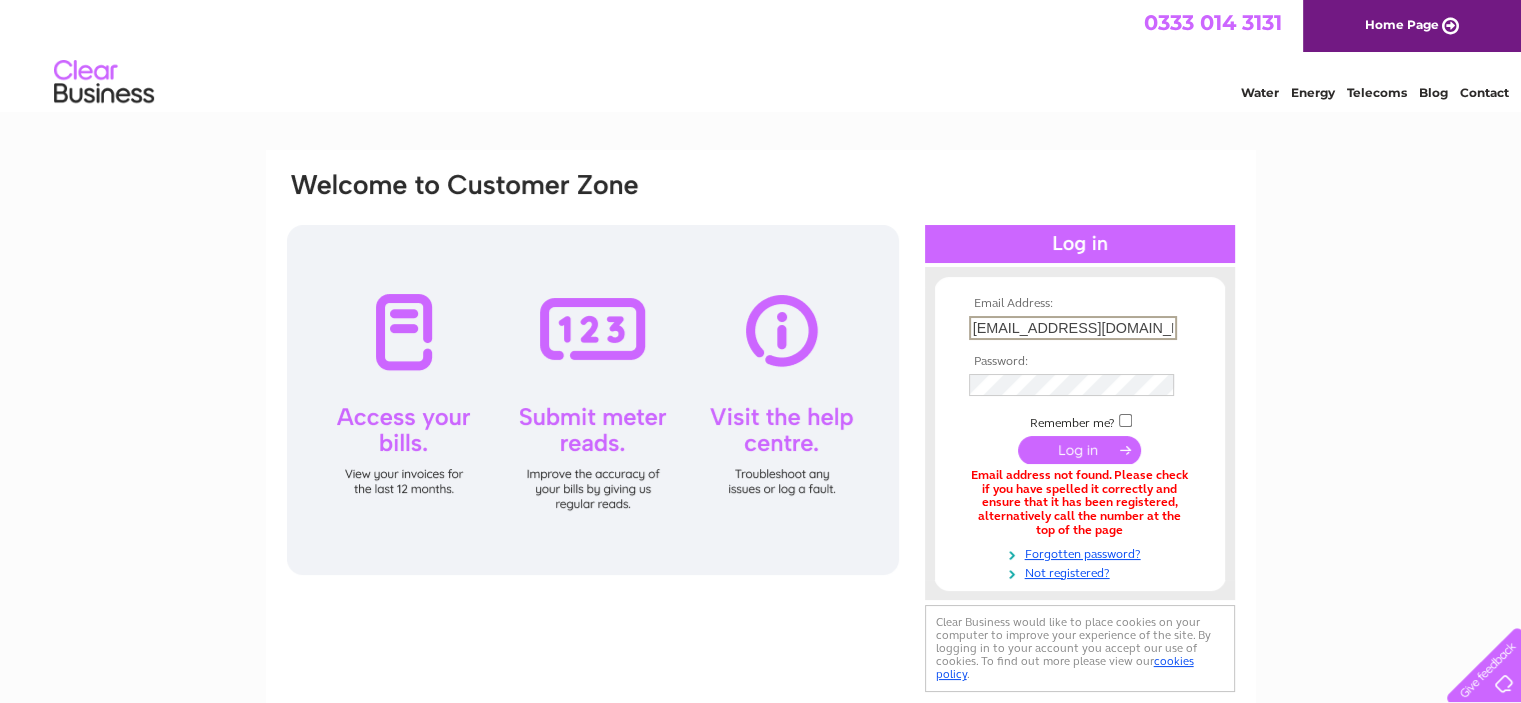 drag, startPoint x: 1147, startPoint y: 325, endPoint x: 870, endPoint y: 339, distance: 277.35358 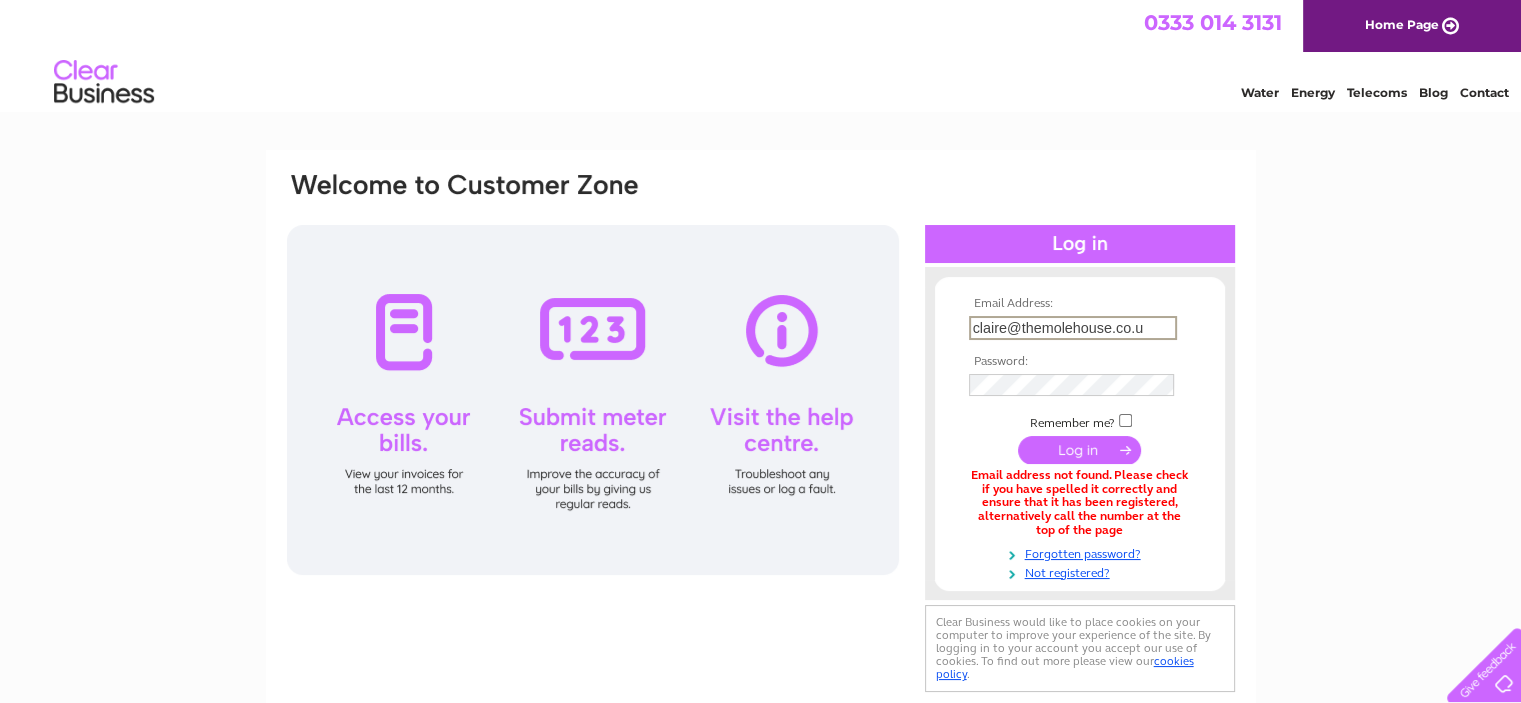 type on "[EMAIL_ADDRESS][DOMAIN_NAME]" 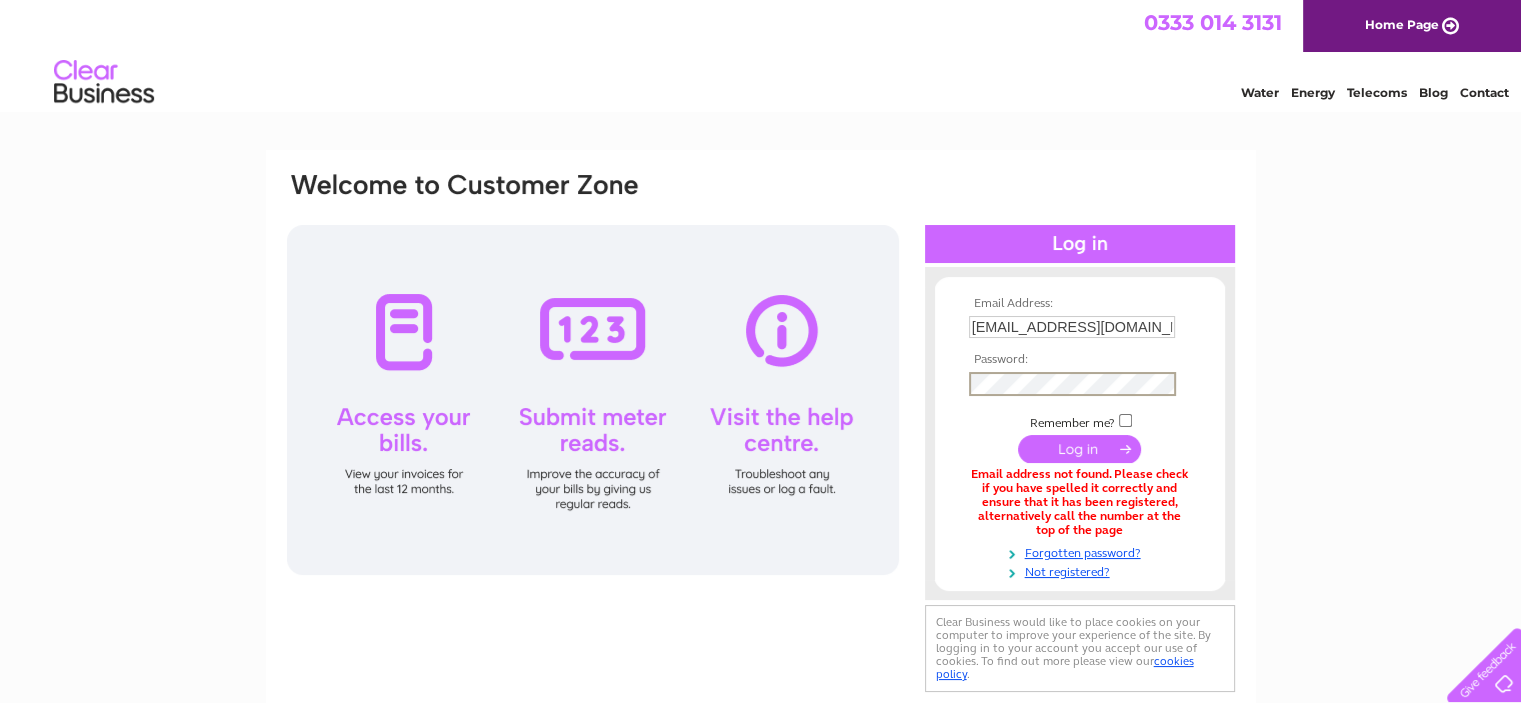 click at bounding box center [1079, 449] 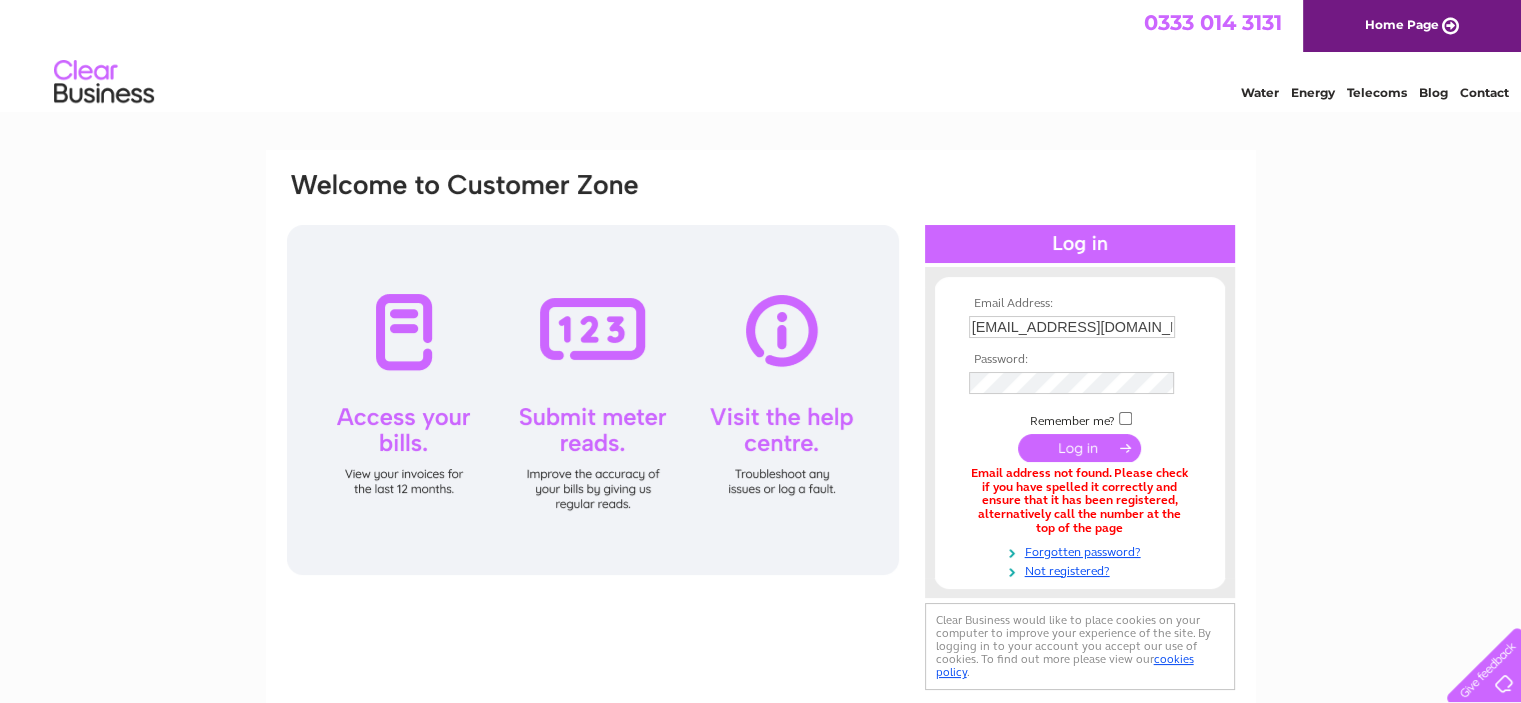scroll, scrollTop: 0, scrollLeft: 0, axis: both 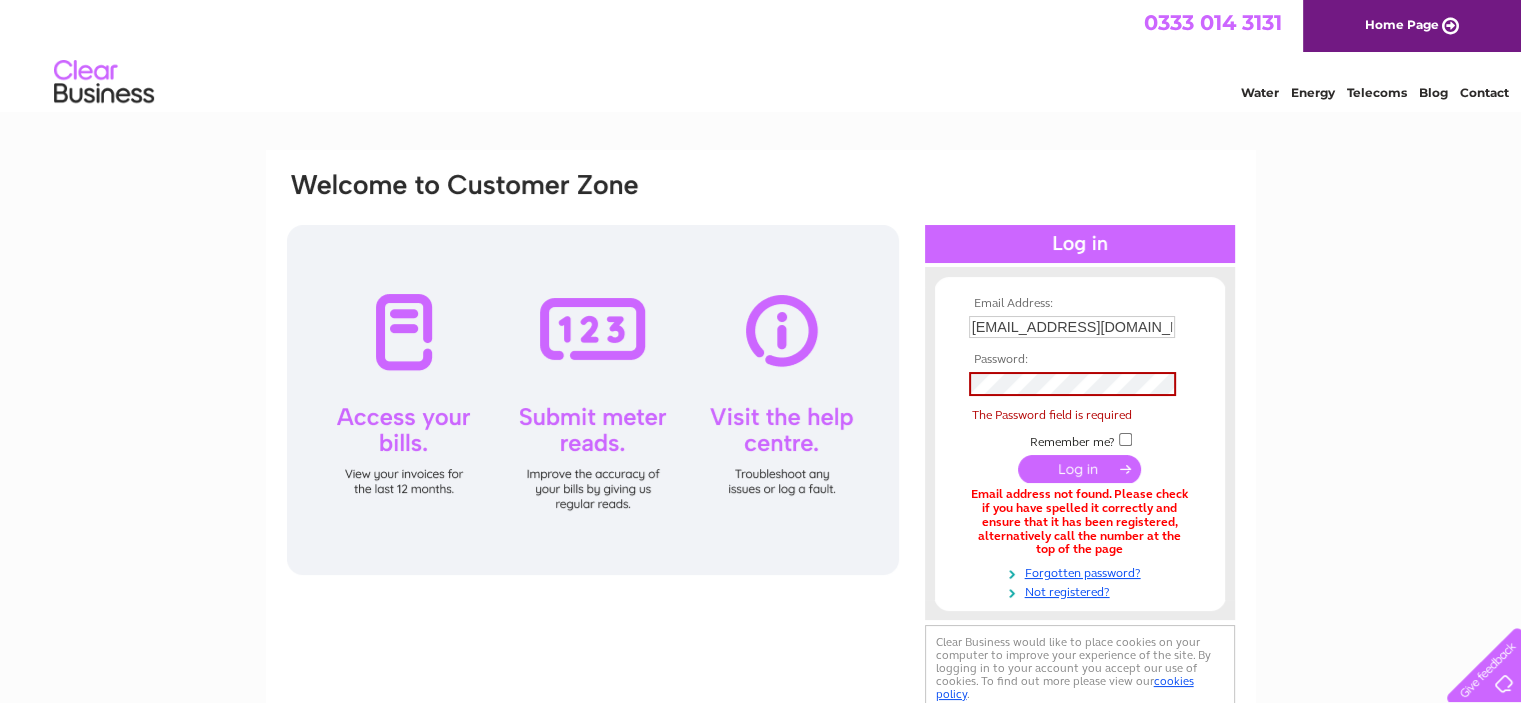 click at bounding box center [1125, 439] 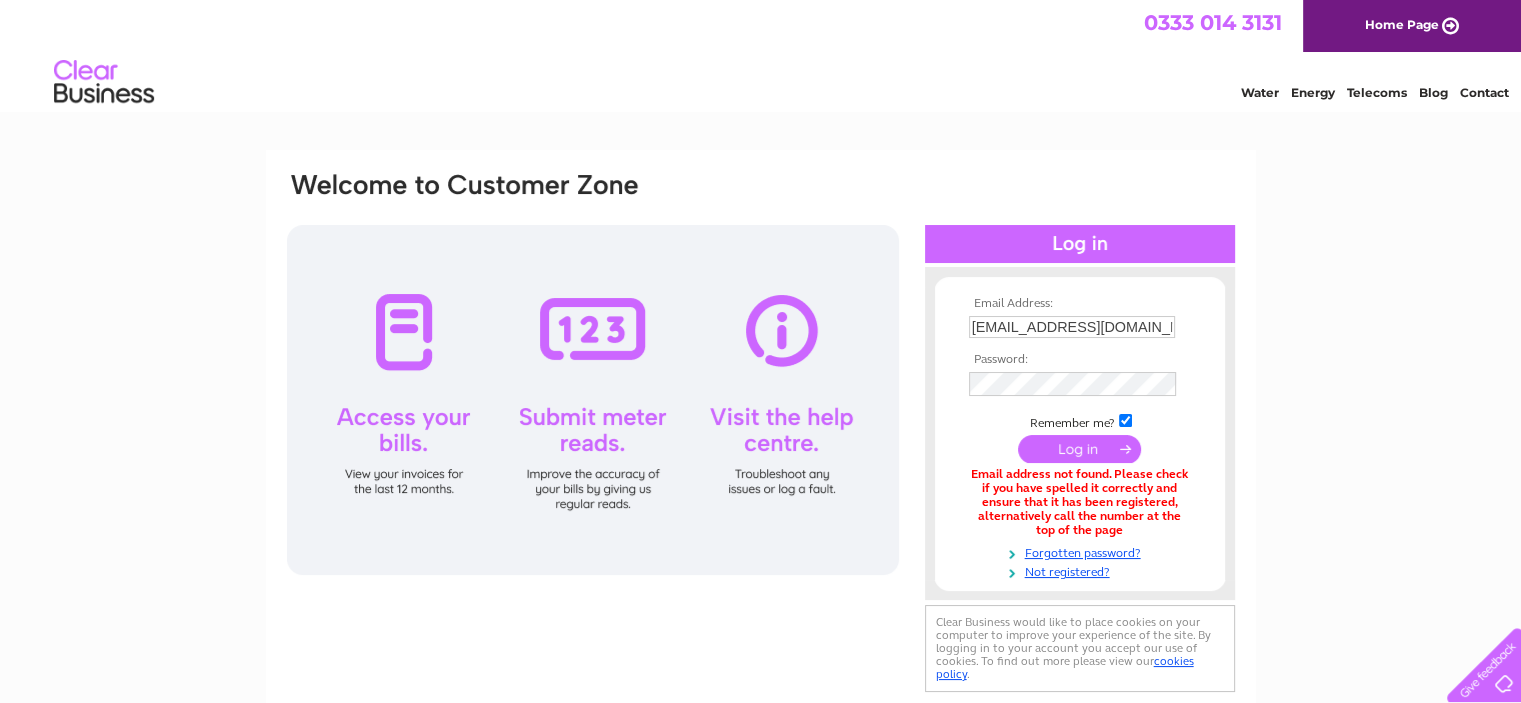 click at bounding box center [1079, 449] 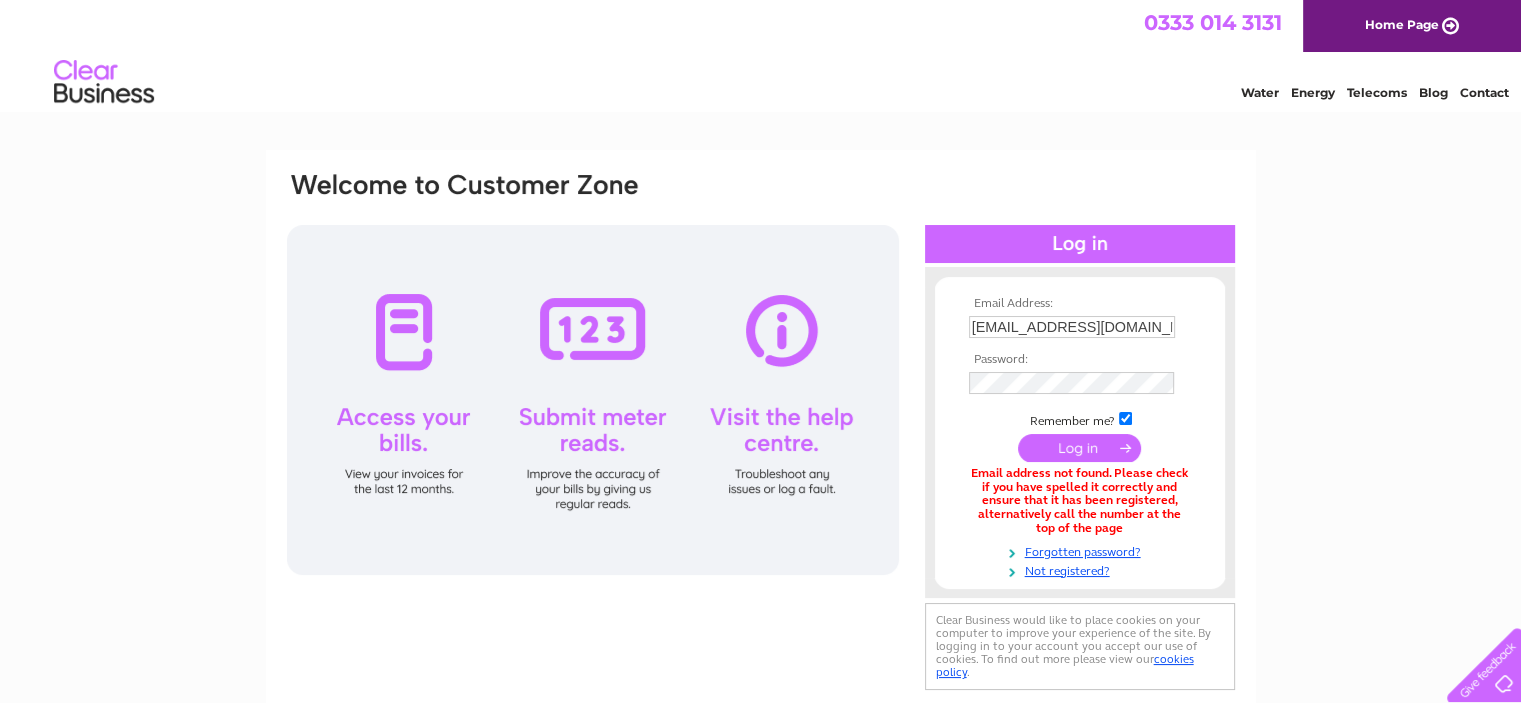 scroll, scrollTop: 0, scrollLeft: 0, axis: both 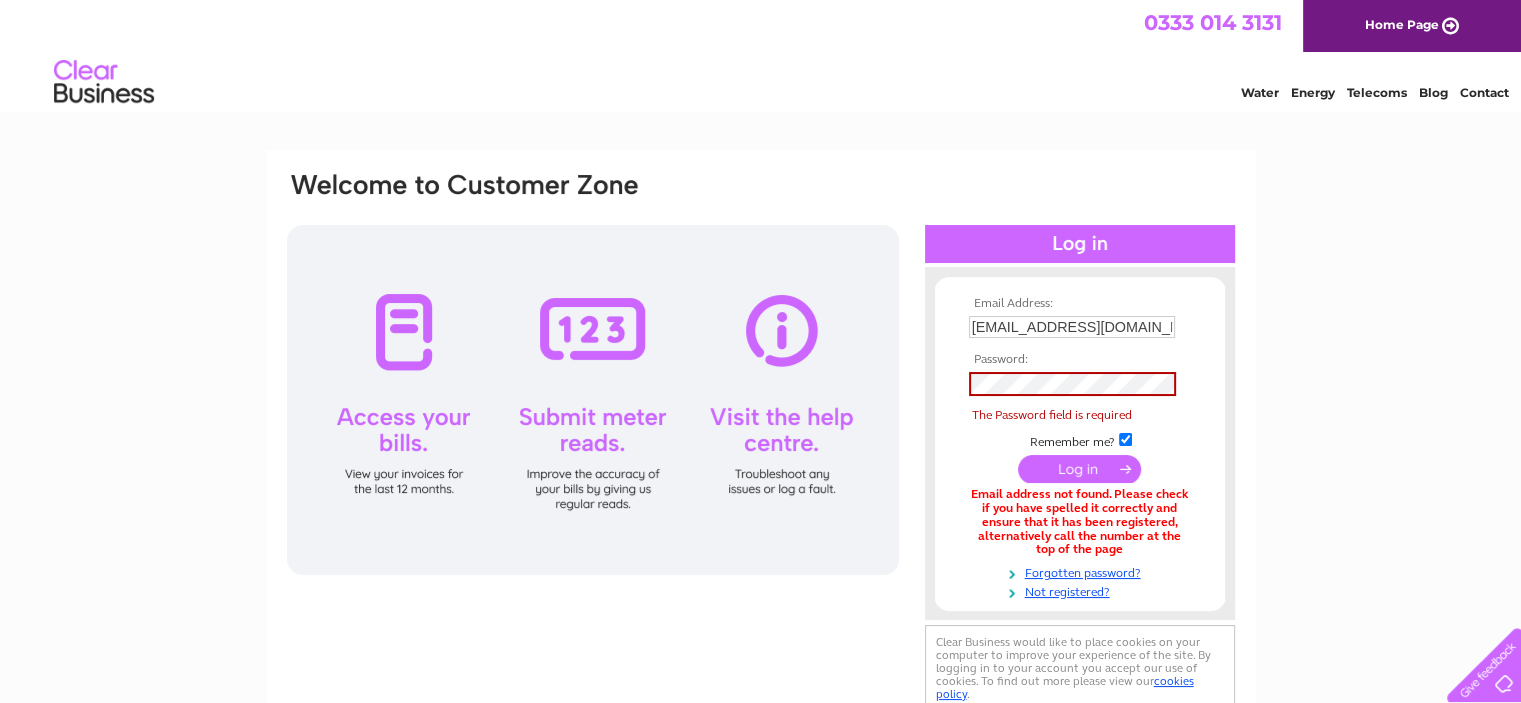drag, startPoint x: 0, startPoint y: 0, endPoint x: 1376, endPoint y: 252, distance: 1398.8853 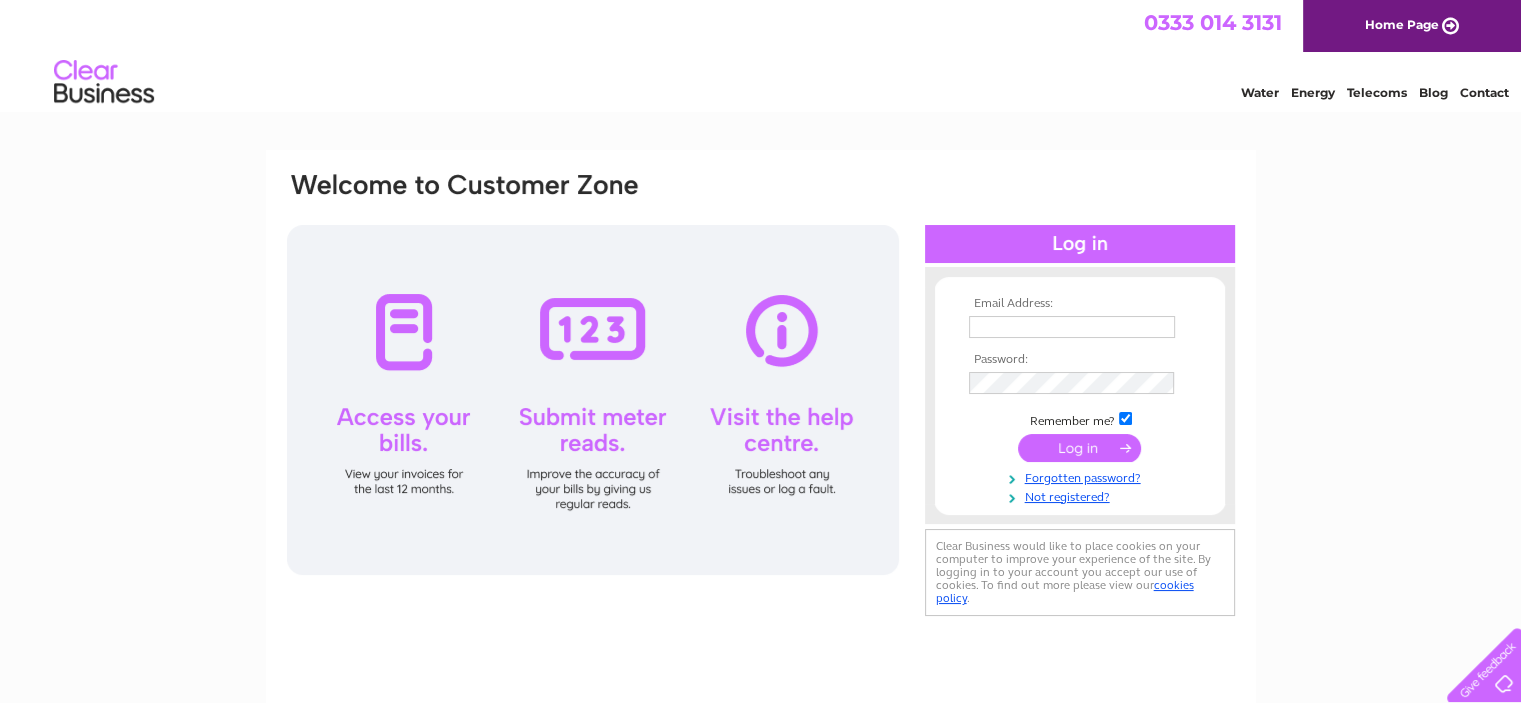 scroll, scrollTop: 0, scrollLeft: 0, axis: both 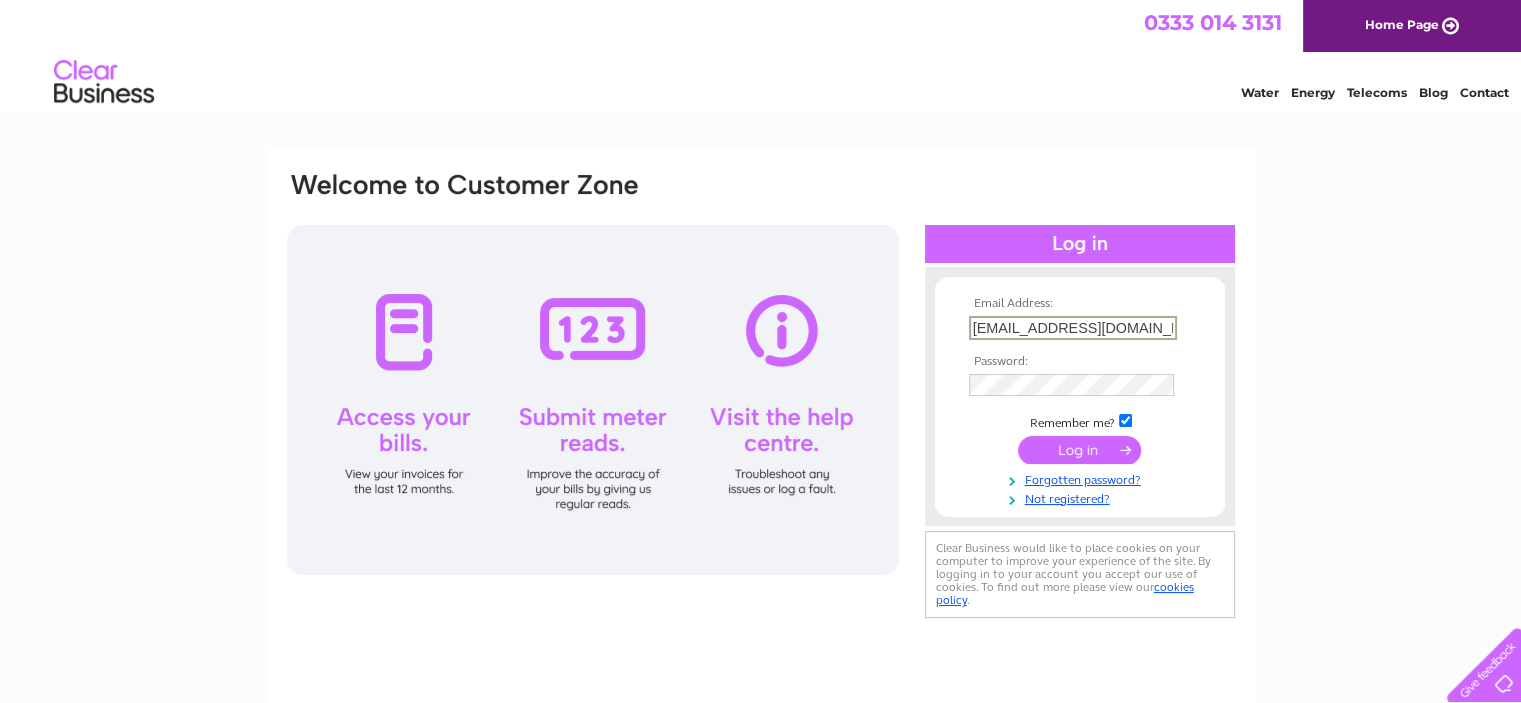 type on "[EMAIL_ADDRESS][DOMAIN_NAME]" 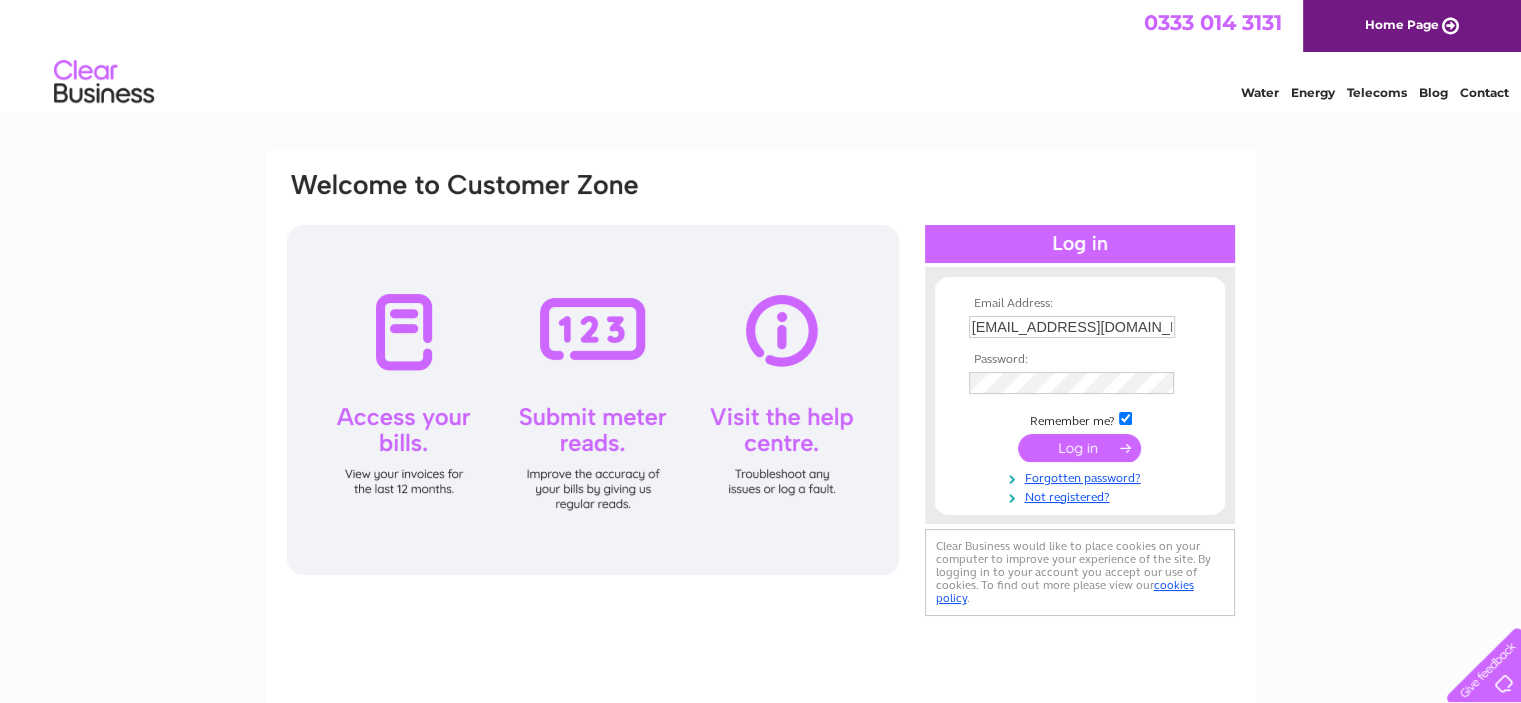 click at bounding box center (1079, 448) 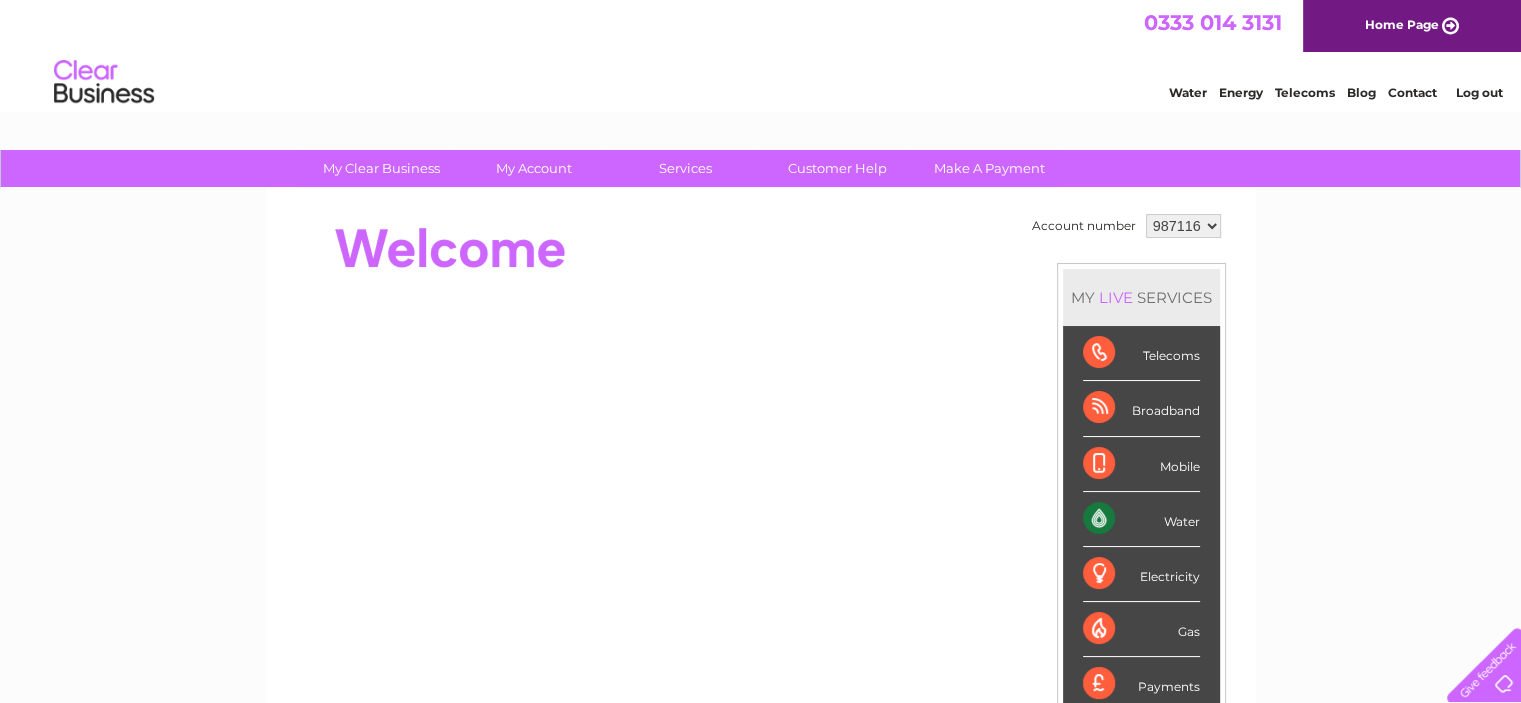 scroll, scrollTop: 0, scrollLeft: 0, axis: both 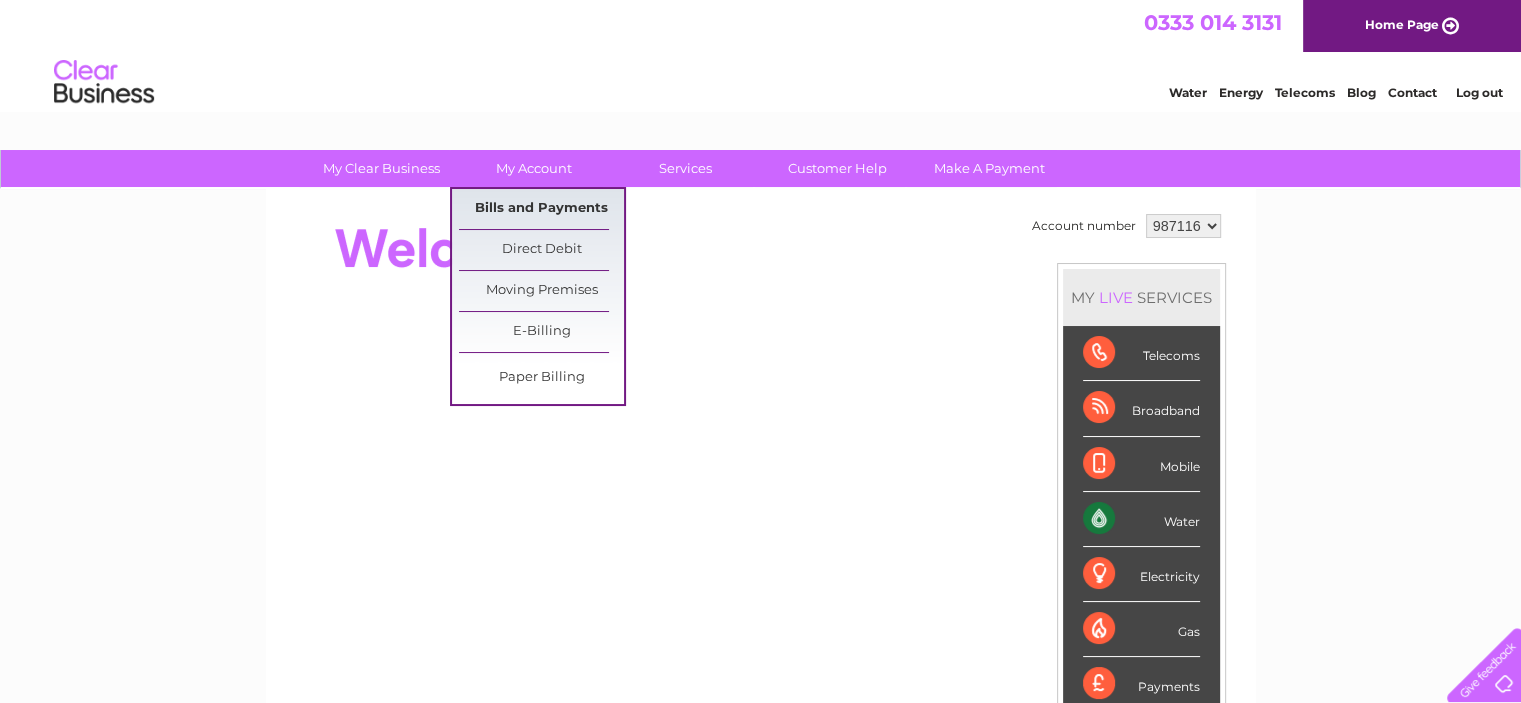click on "Bills and Payments" at bounding box center (541, 209) 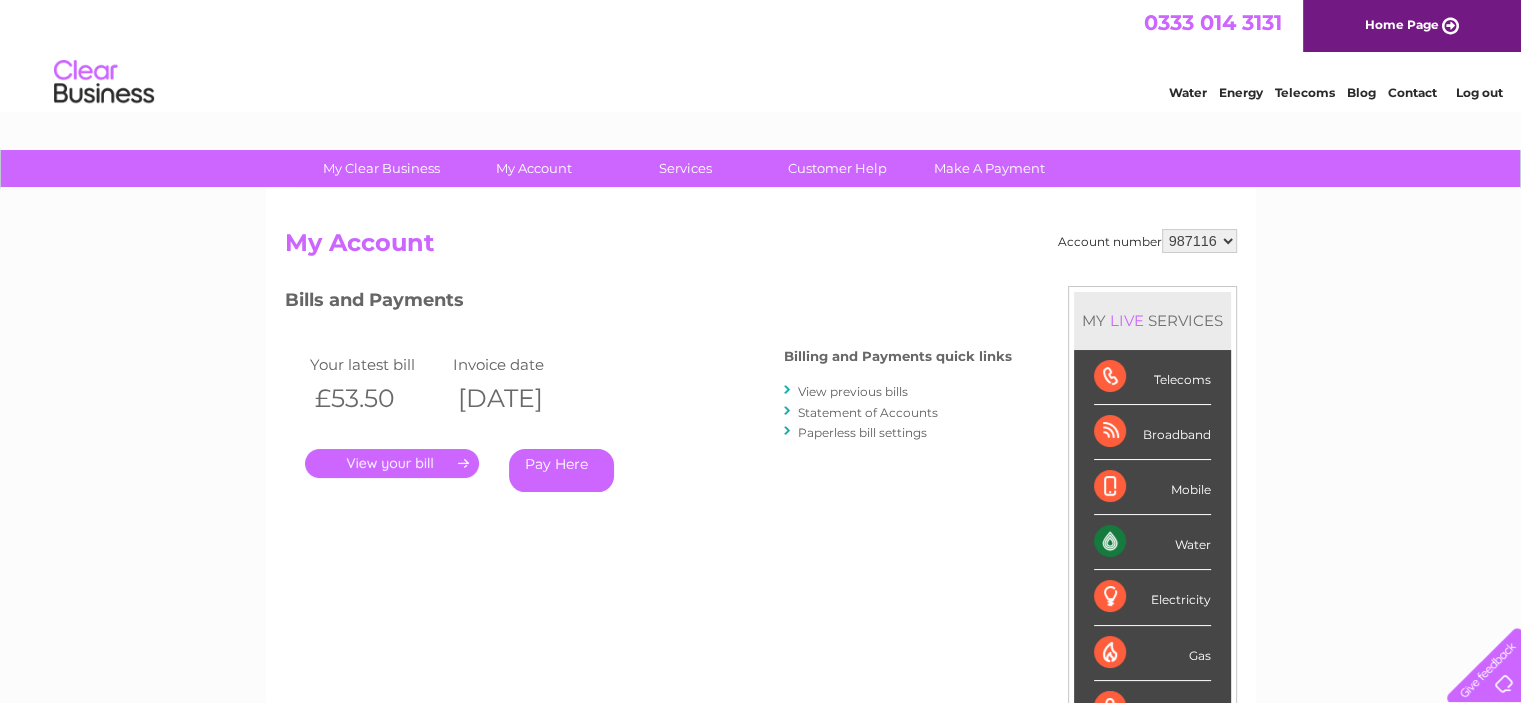 scroll, scrollTop: 0, scrollLeft: 0, axis: both 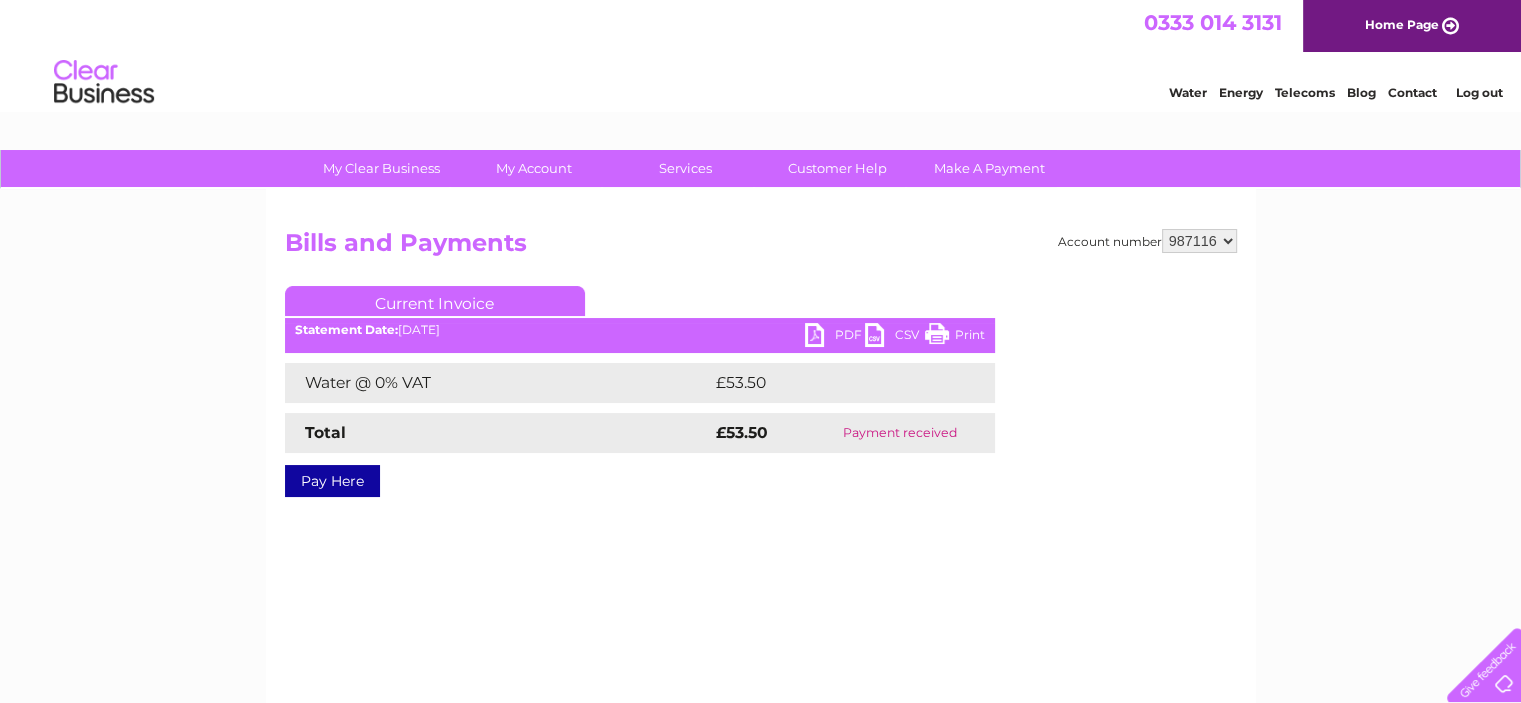 click on "PDF" at bounding box center (835, 337) 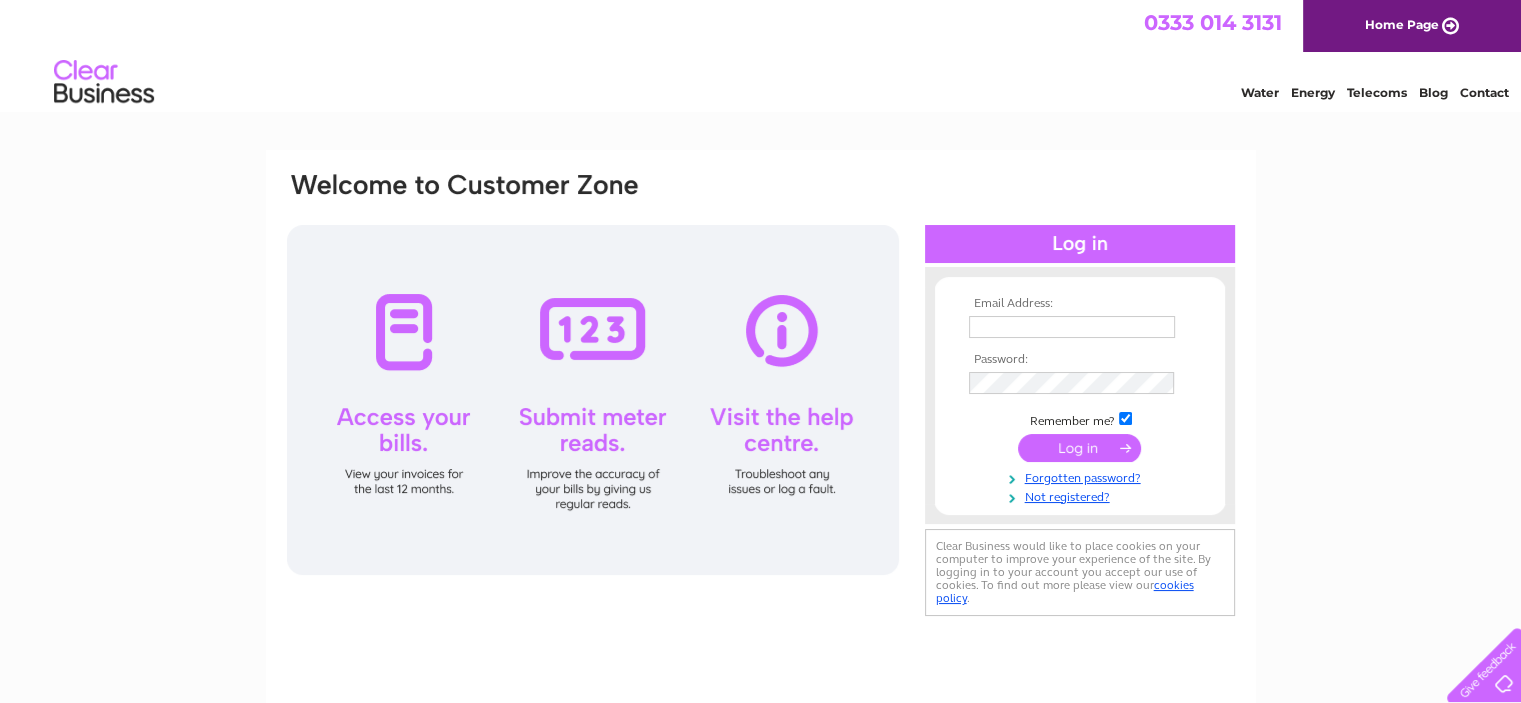 scroll, scrollTop: 0, scrollLeft: 0, axis: both 